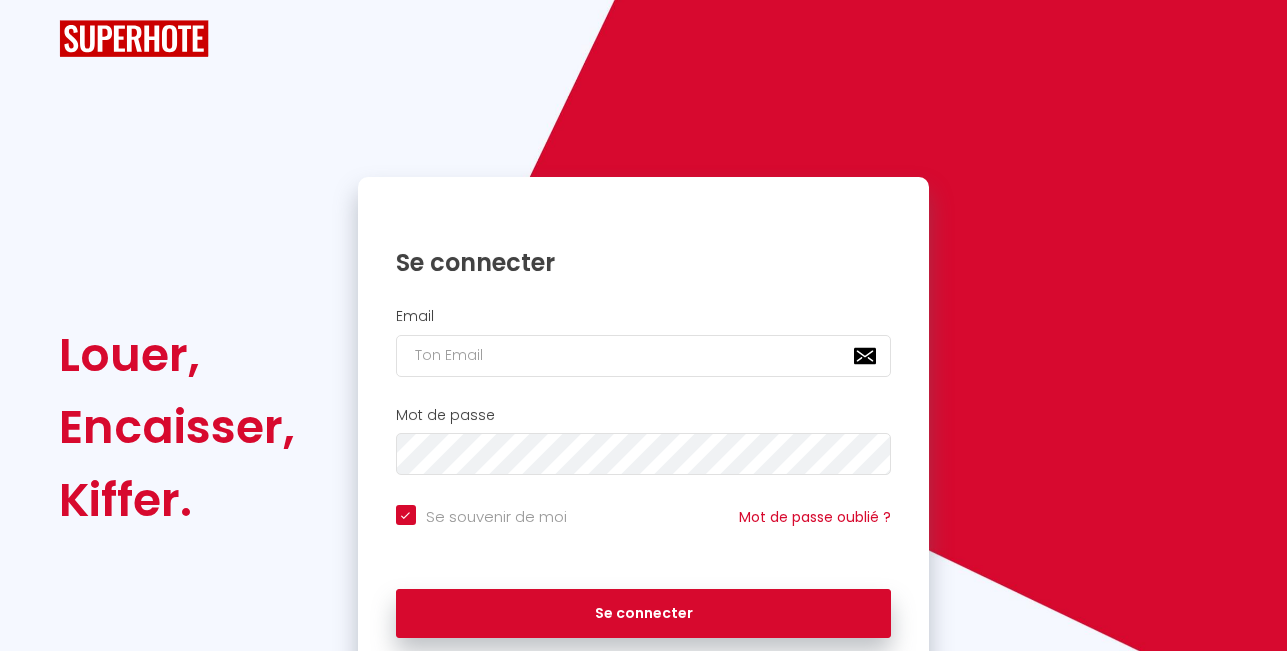 checkbox on "true" 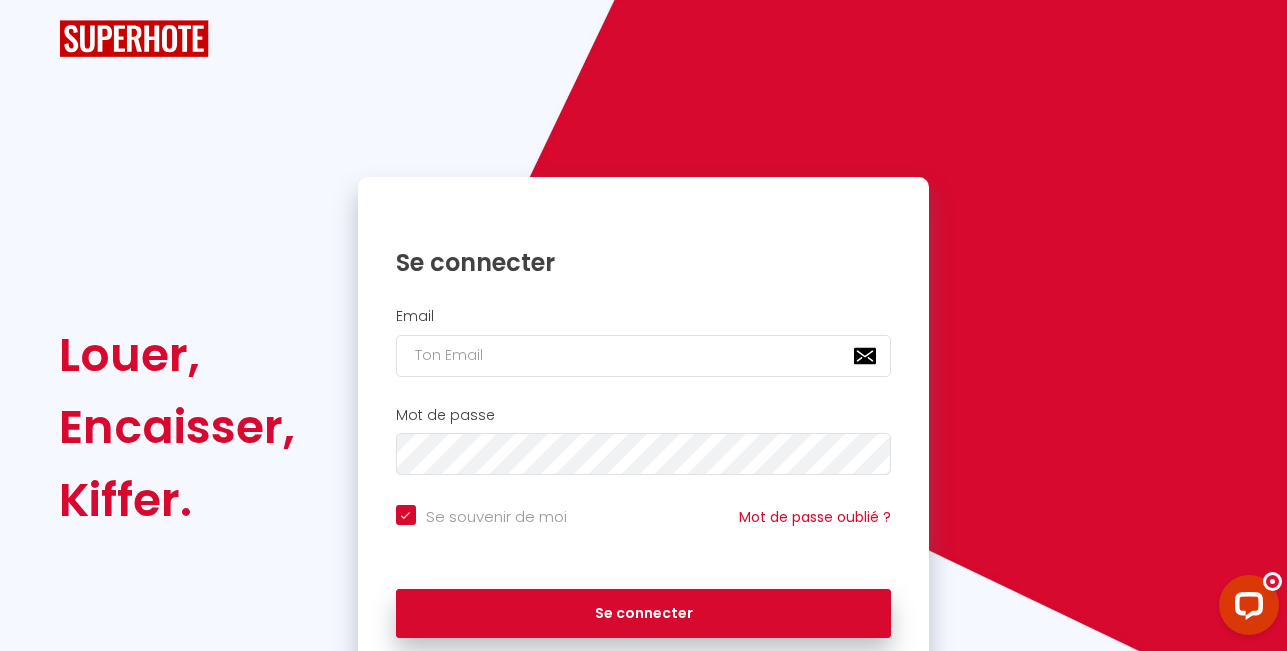 scroll, scrollTop: 0, scrollLeft: 0, axis: both 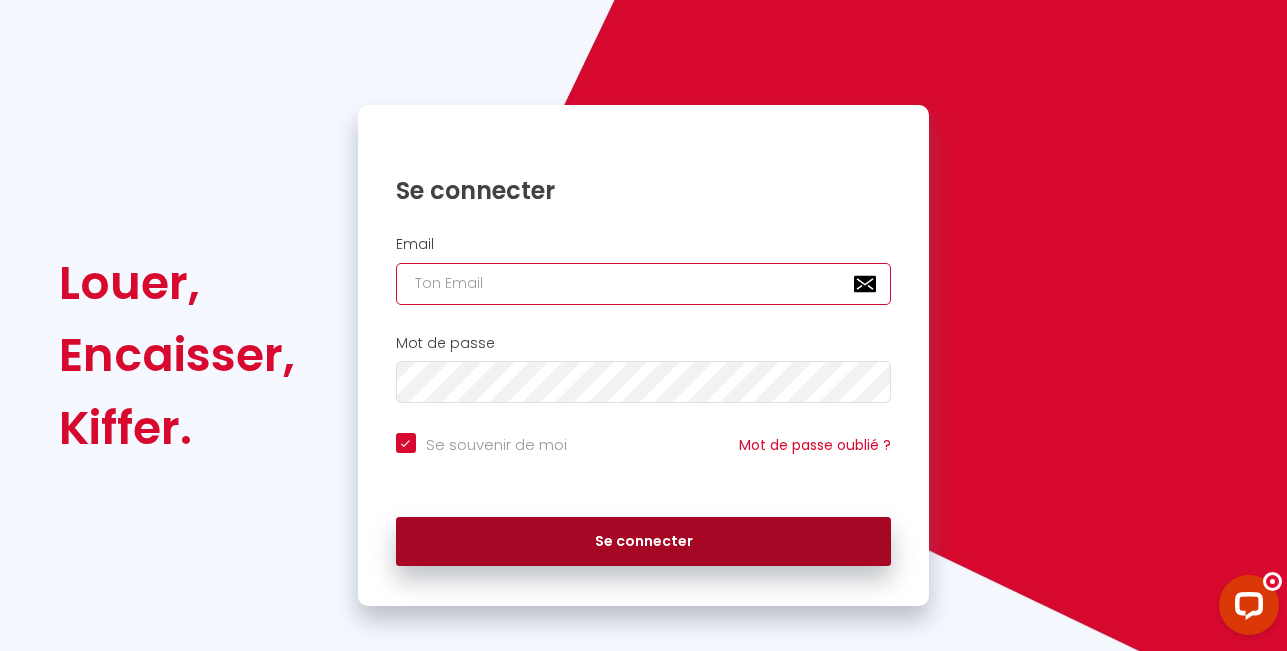 type on "[EMAIL_ADDRESS][DOMAIN_NAME]" 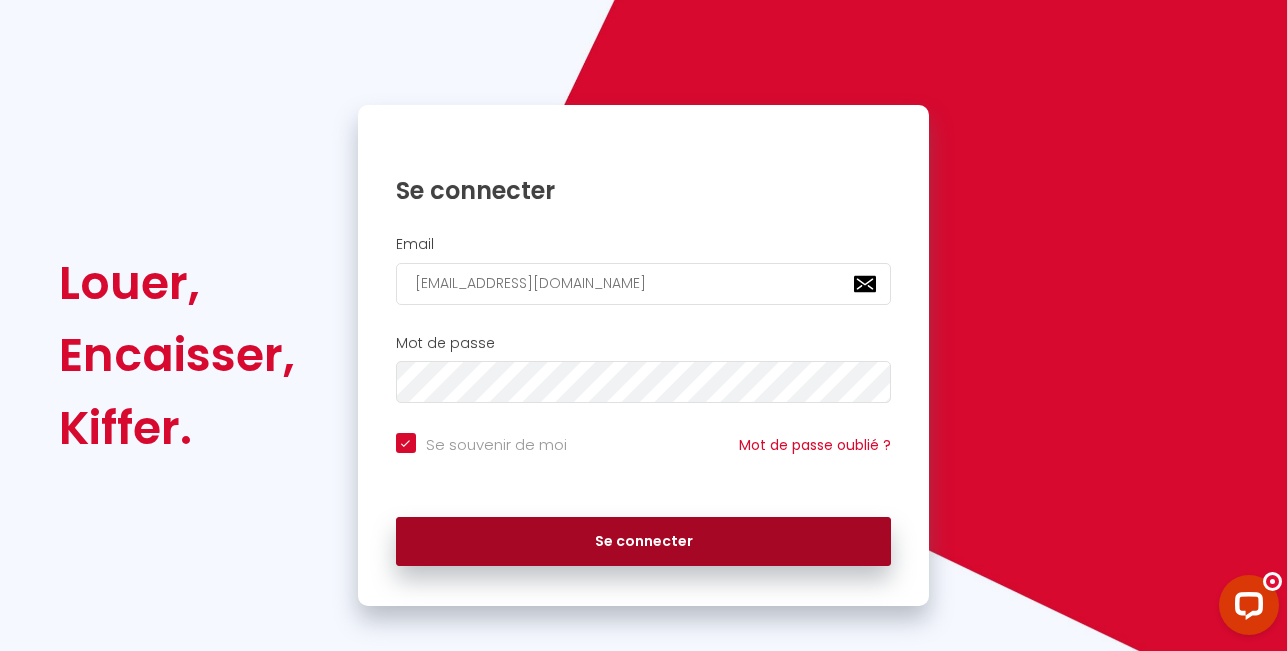 click on "Se connecter" at bounding box center (644, 542) 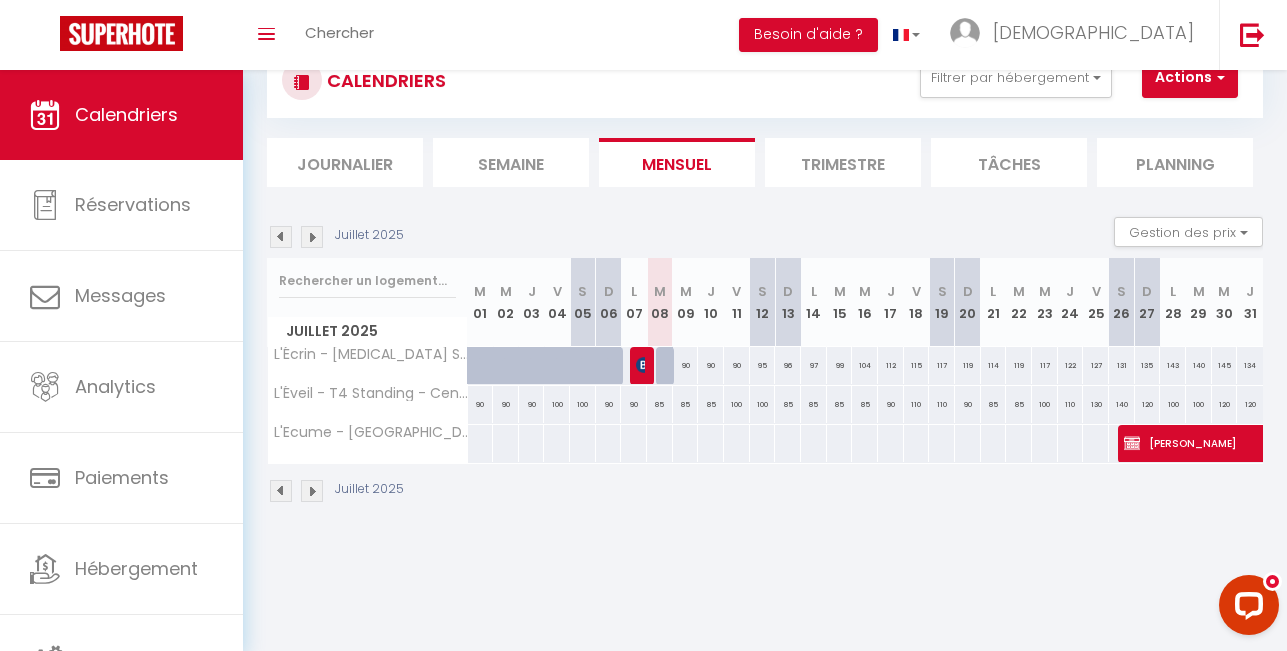 scroll, scrollTop: 0, scrollLeft: 0, axis: both 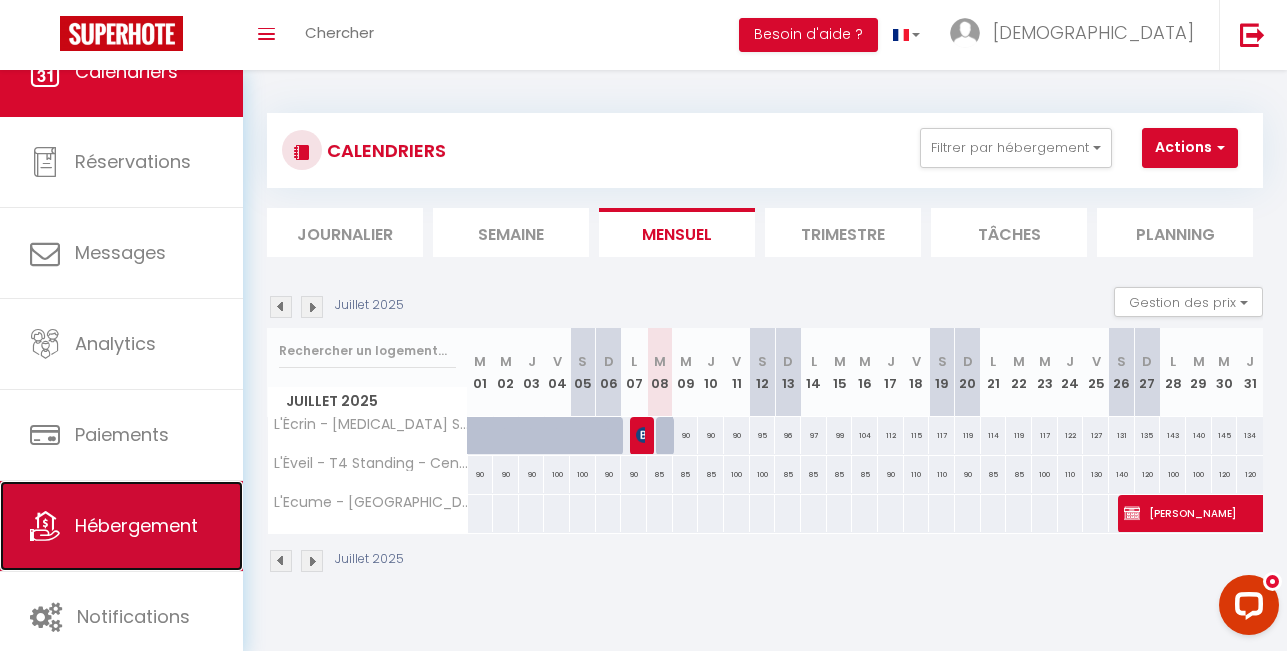 click on "Hébergement" at bounding box center [136, 525] 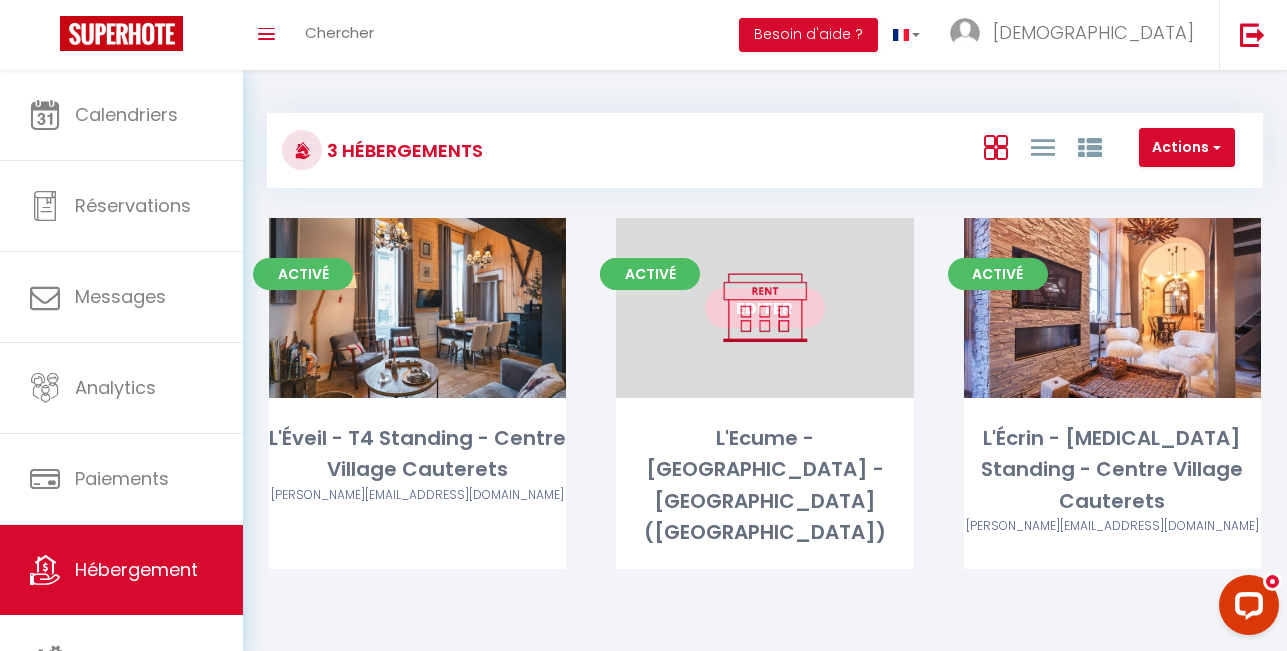 click on "Editer" at bounding box center (765, 308) 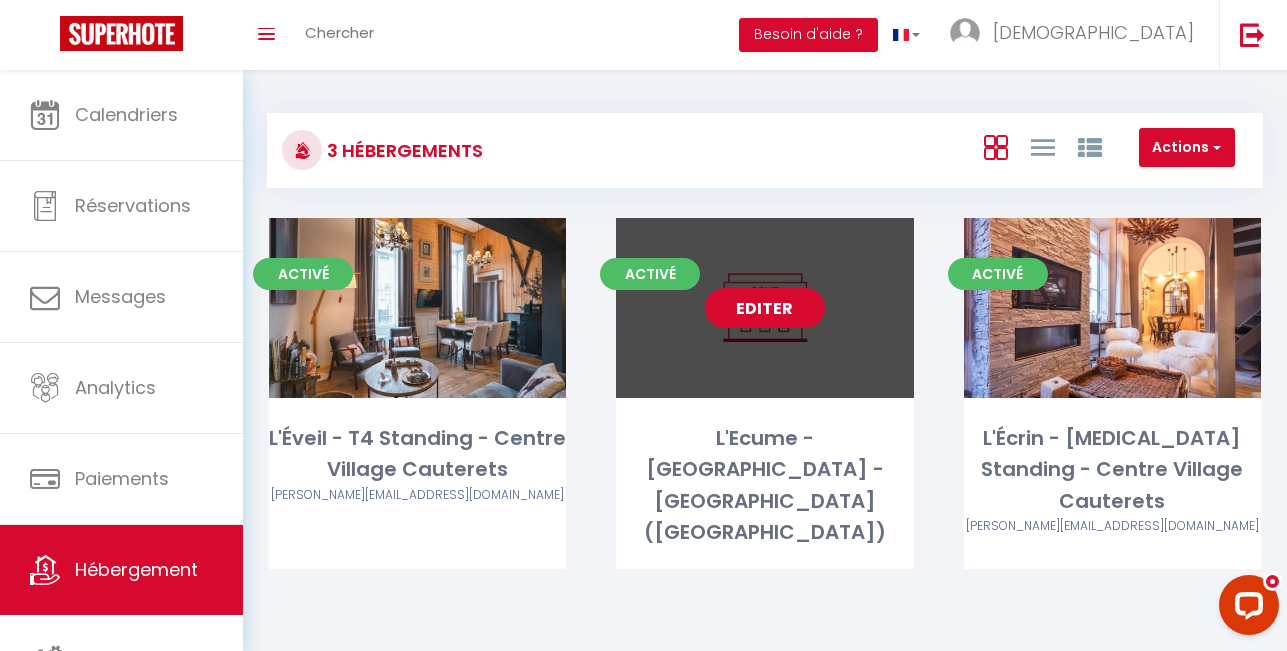 click on "Editer" at bounding box center (765, 308) 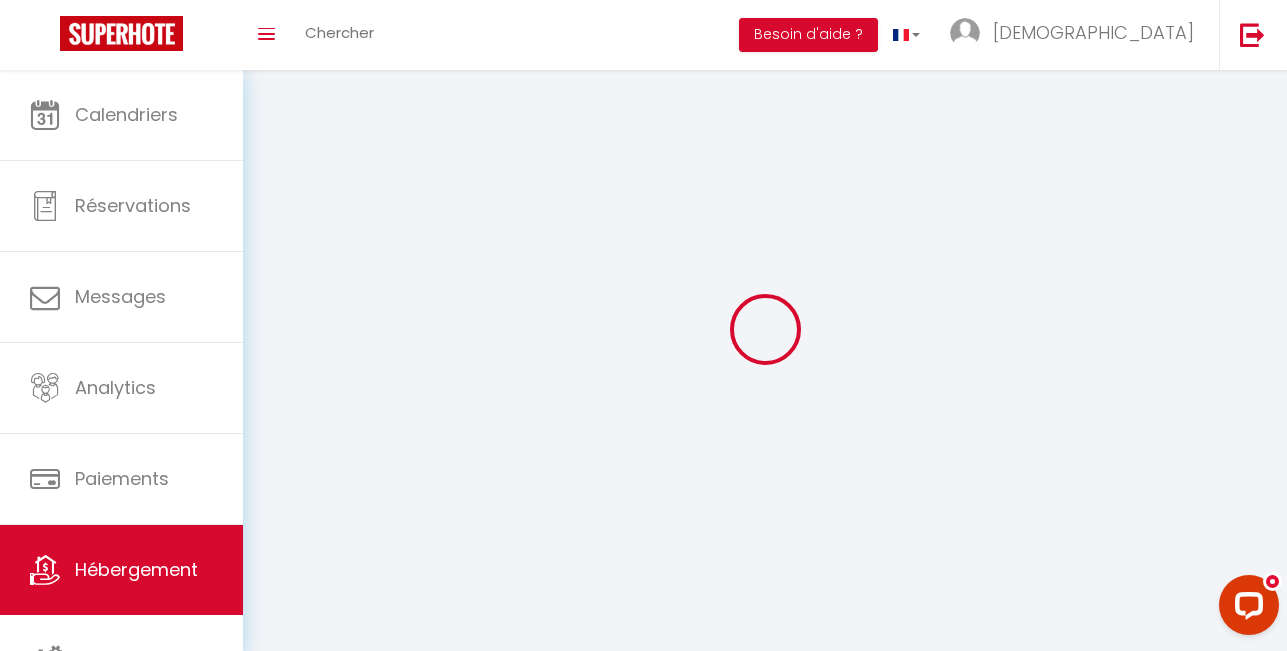 click 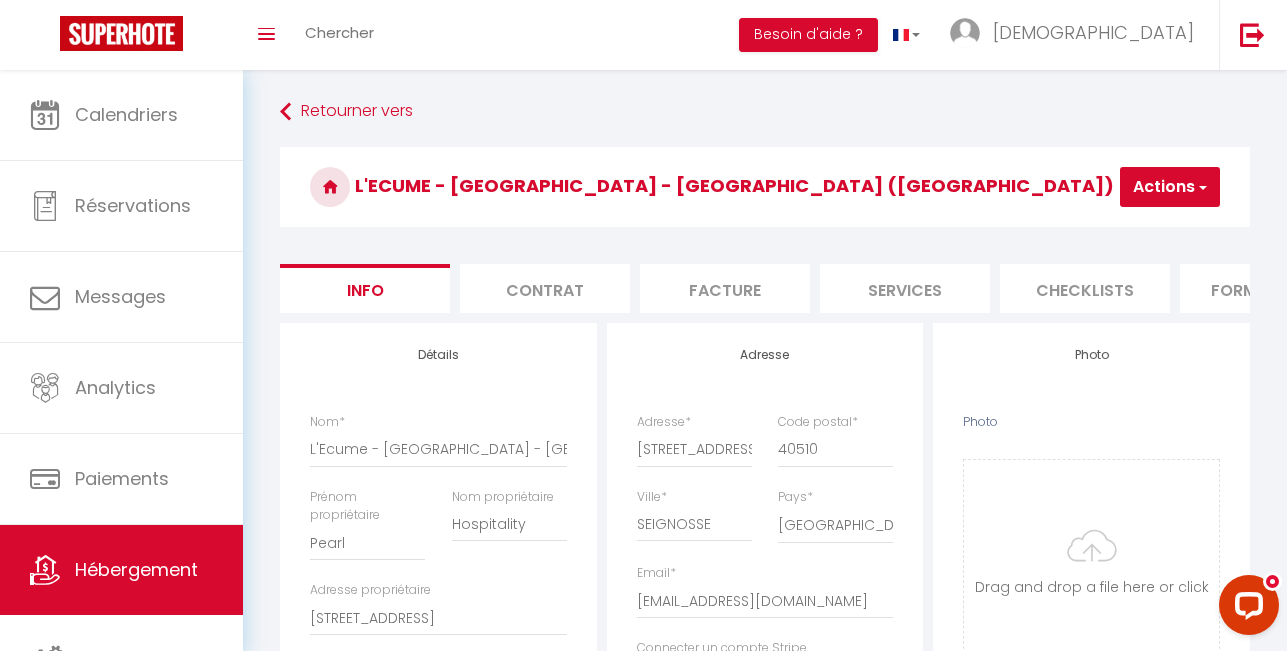 checkbox on "false" 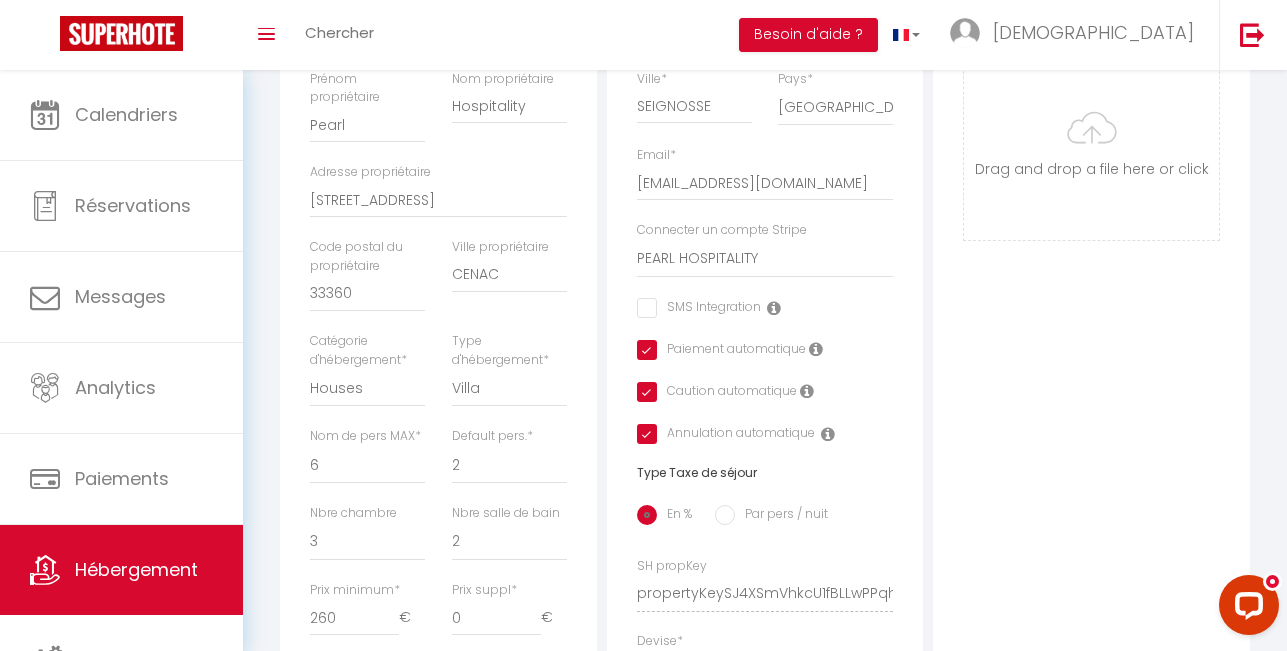 scroll, scrollTop: 296, scrollLeft: 0, axis: vertical 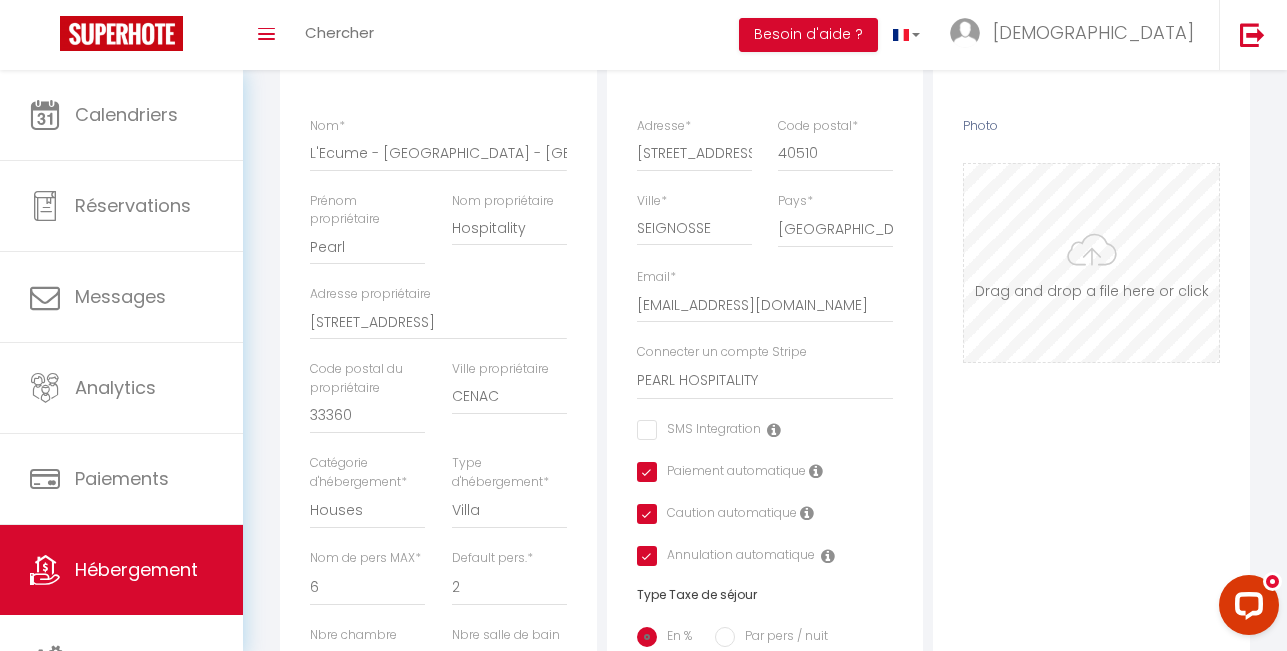 click on "Photo" at bounding box center [1091, 263] 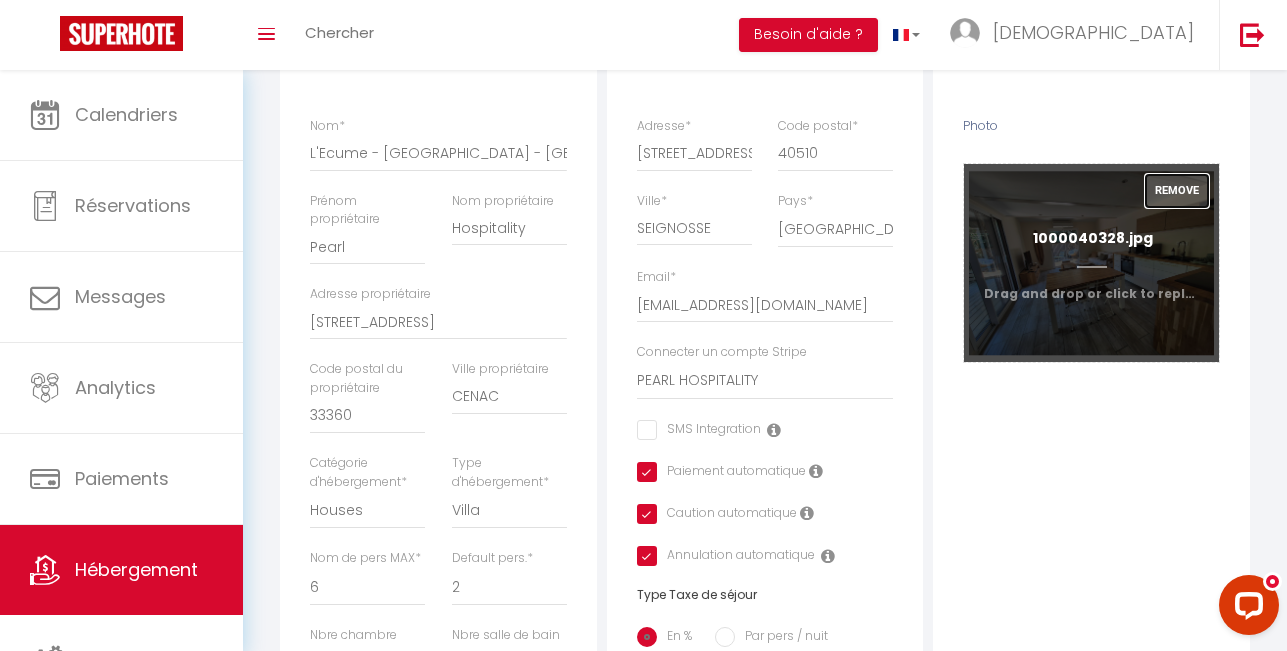 click on "Remove" at bounding box center (1177, 191) 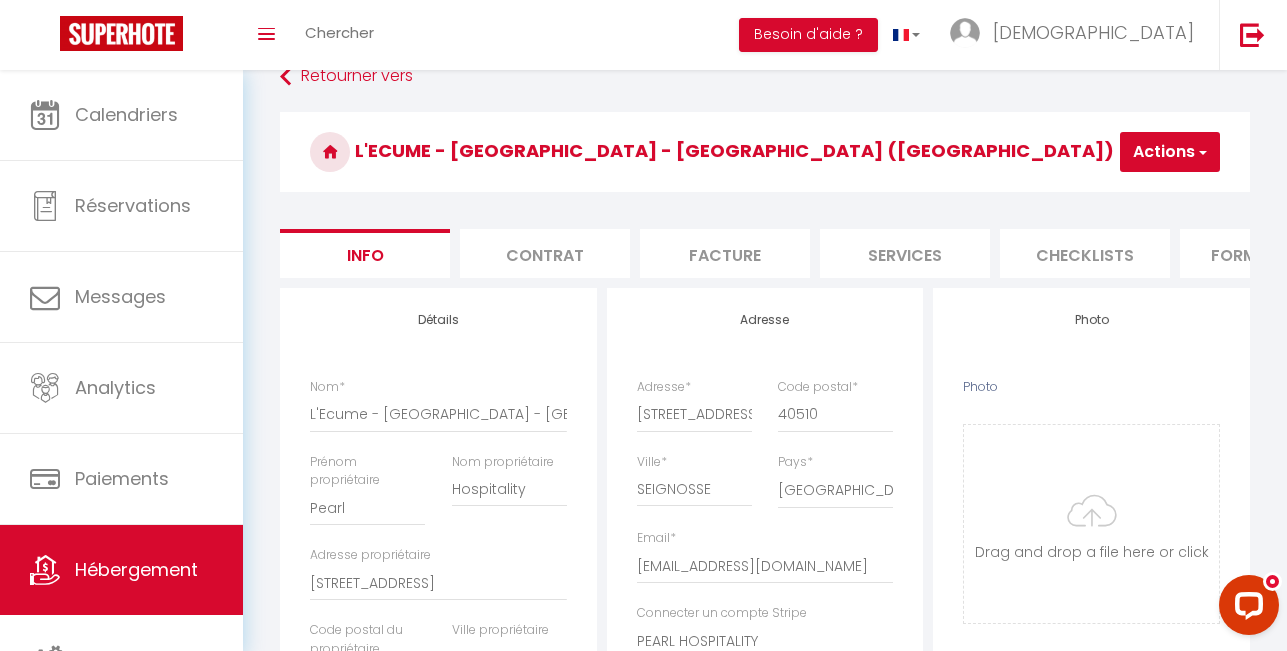 scroll, scrollTop: 0, scrollLeft: 0, axis: both 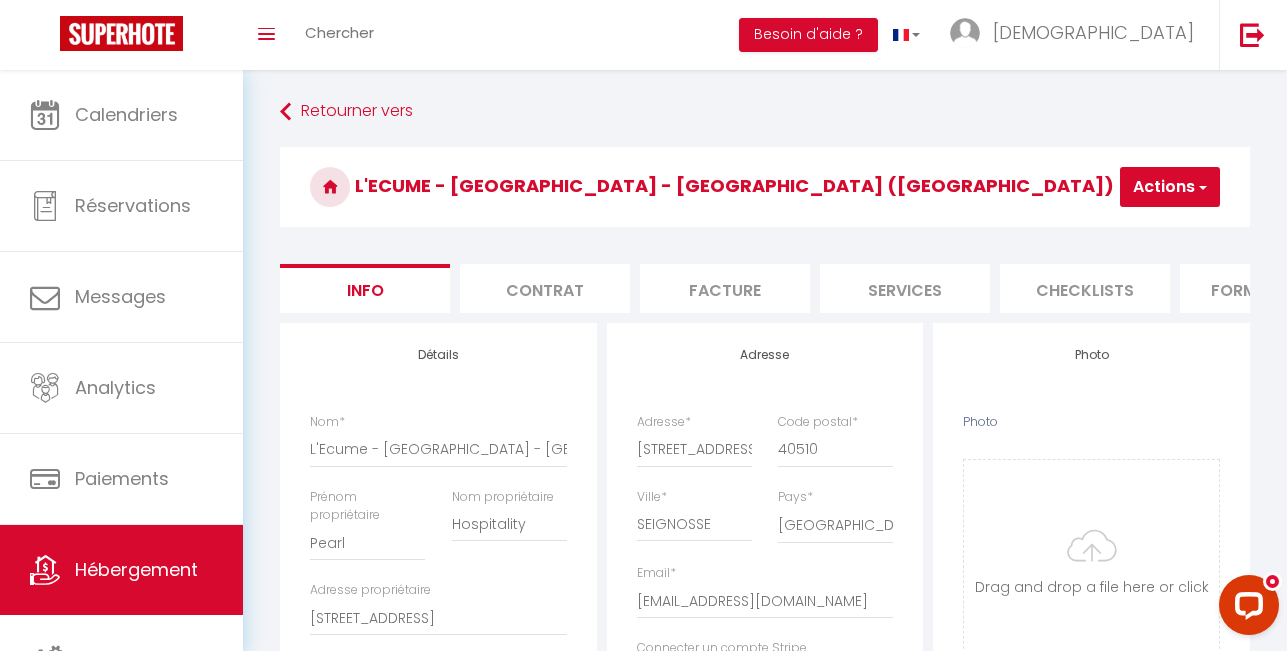 click on "Contrat" at bounding box center [545, 288] 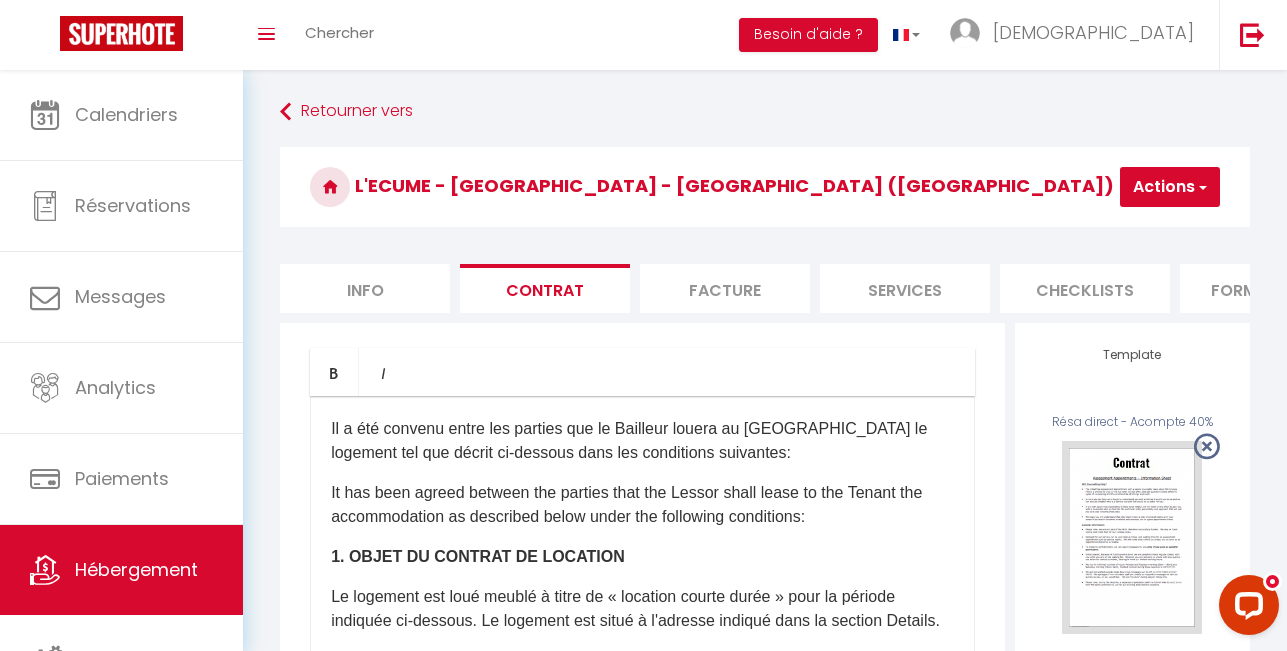click on "Facture" at bounding box center [725, 288] 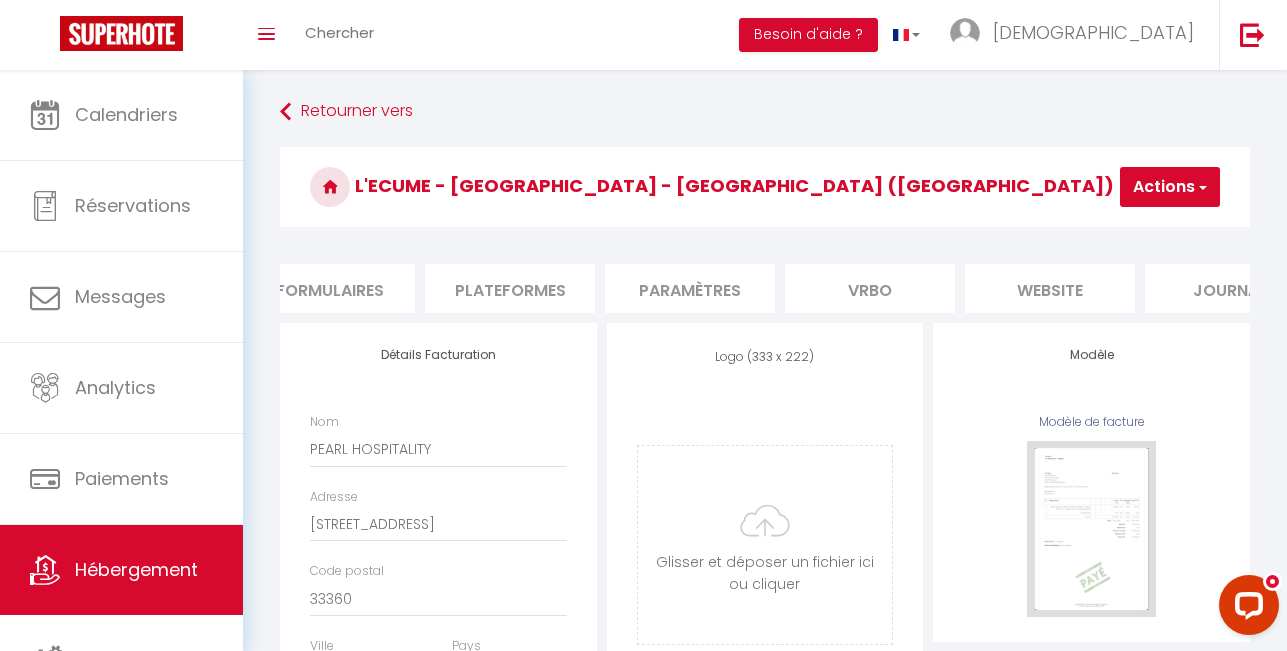 scroll, scrollTop: 0, scrollLeft: 981, axis: horizontal 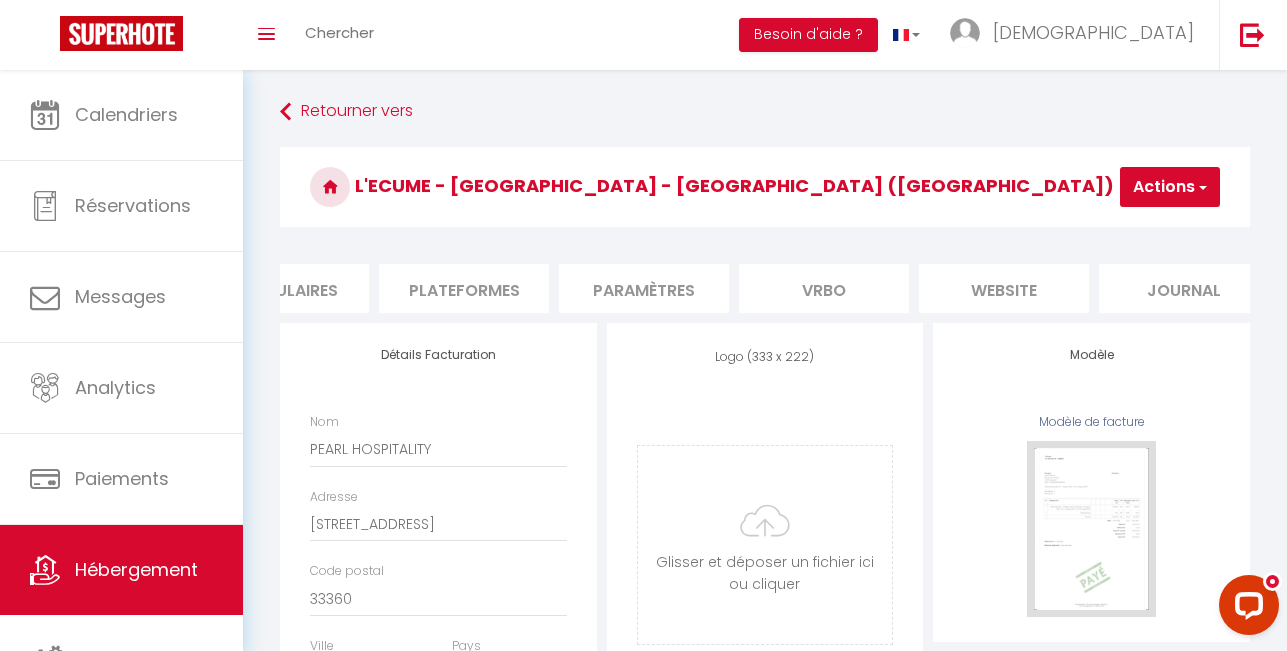 click on "Paramètres" at bounding box center (644, 288) 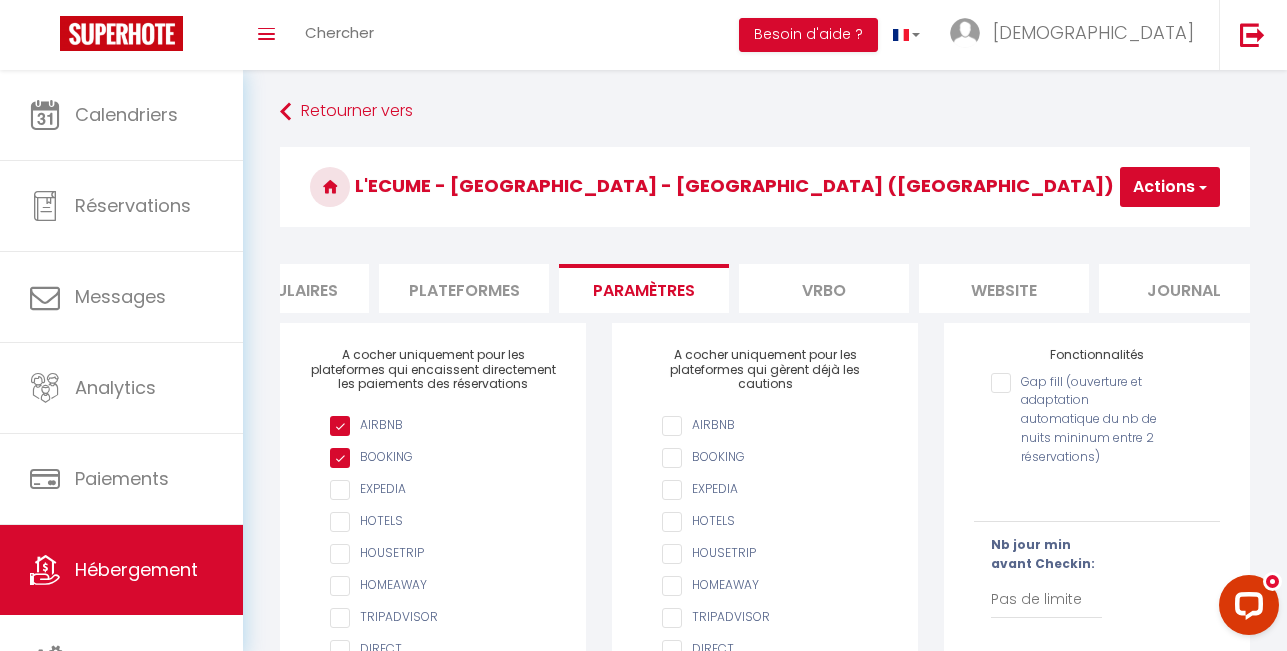 click on "website" at bounding box center (1004, 288) 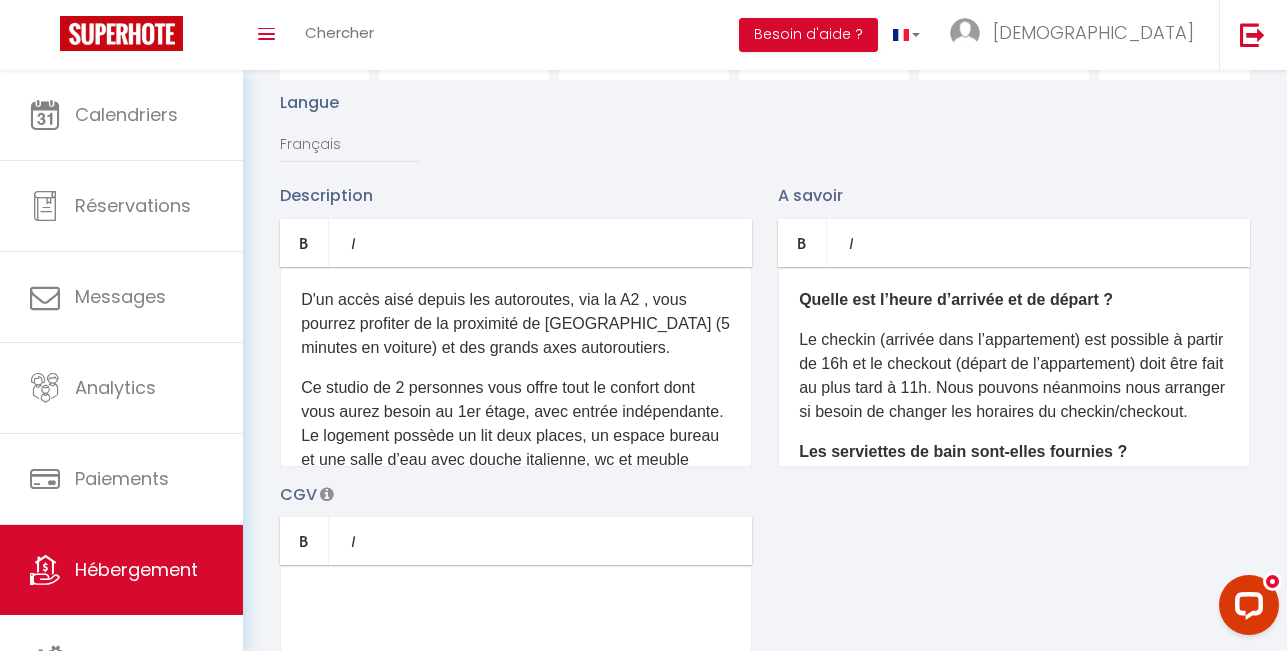 scroll, scrollTop: 248, scrollLeft: 0, axis: vertical 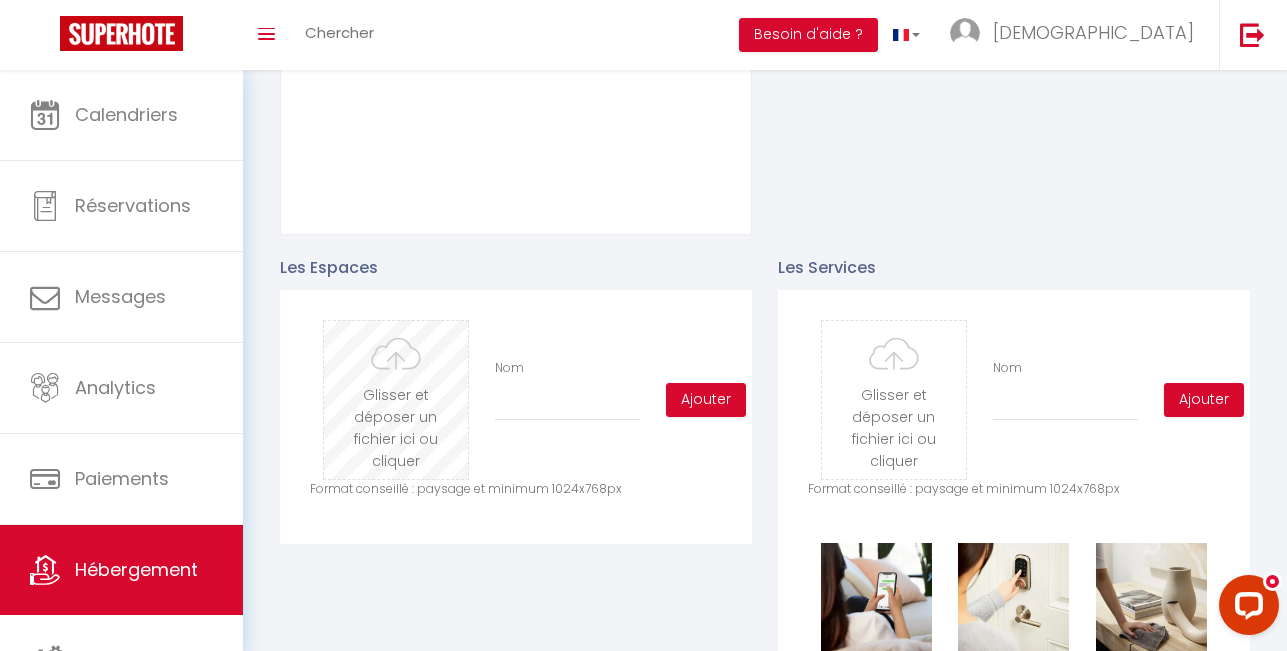 click at bounding box center [395, 400] 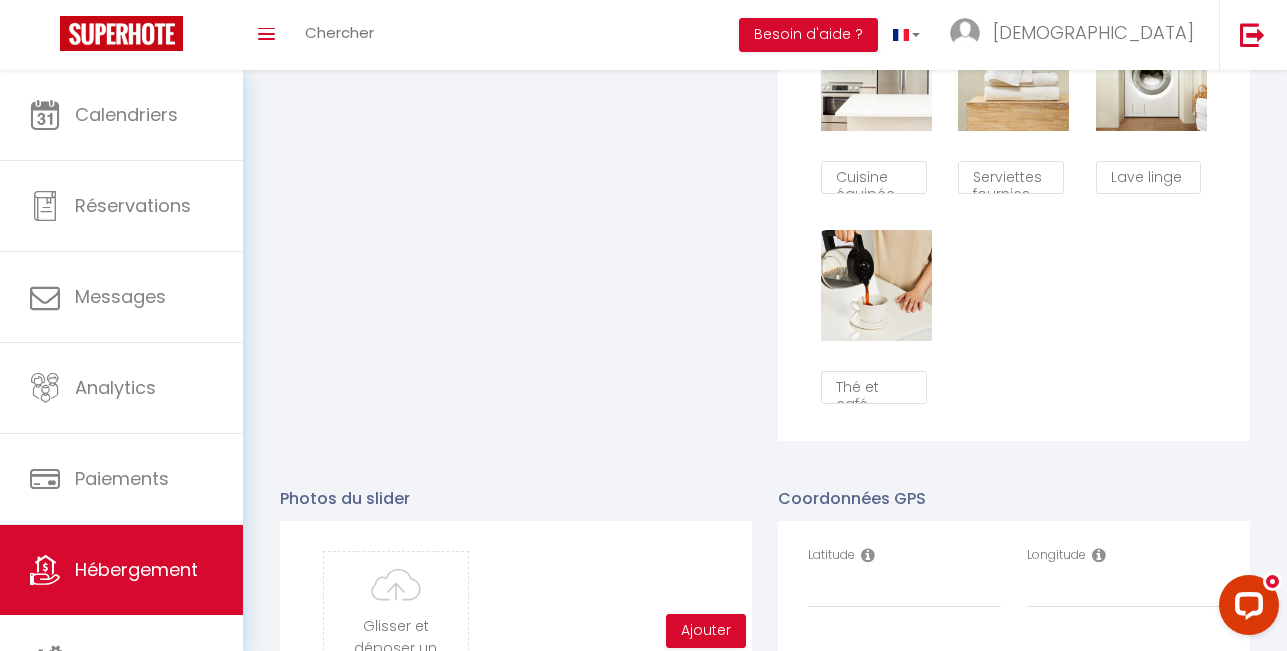scroll, scrollTop: 2138, scrollLeft: 0, axis: vertical 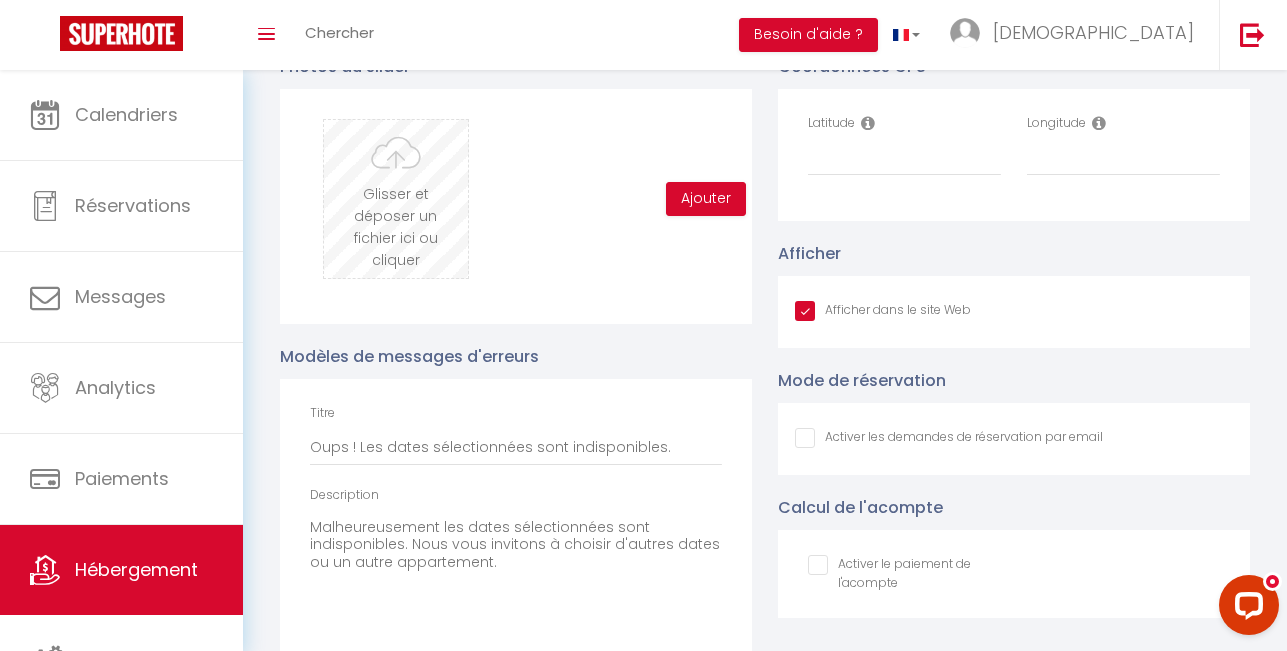 click at bounding box center (395, 199) 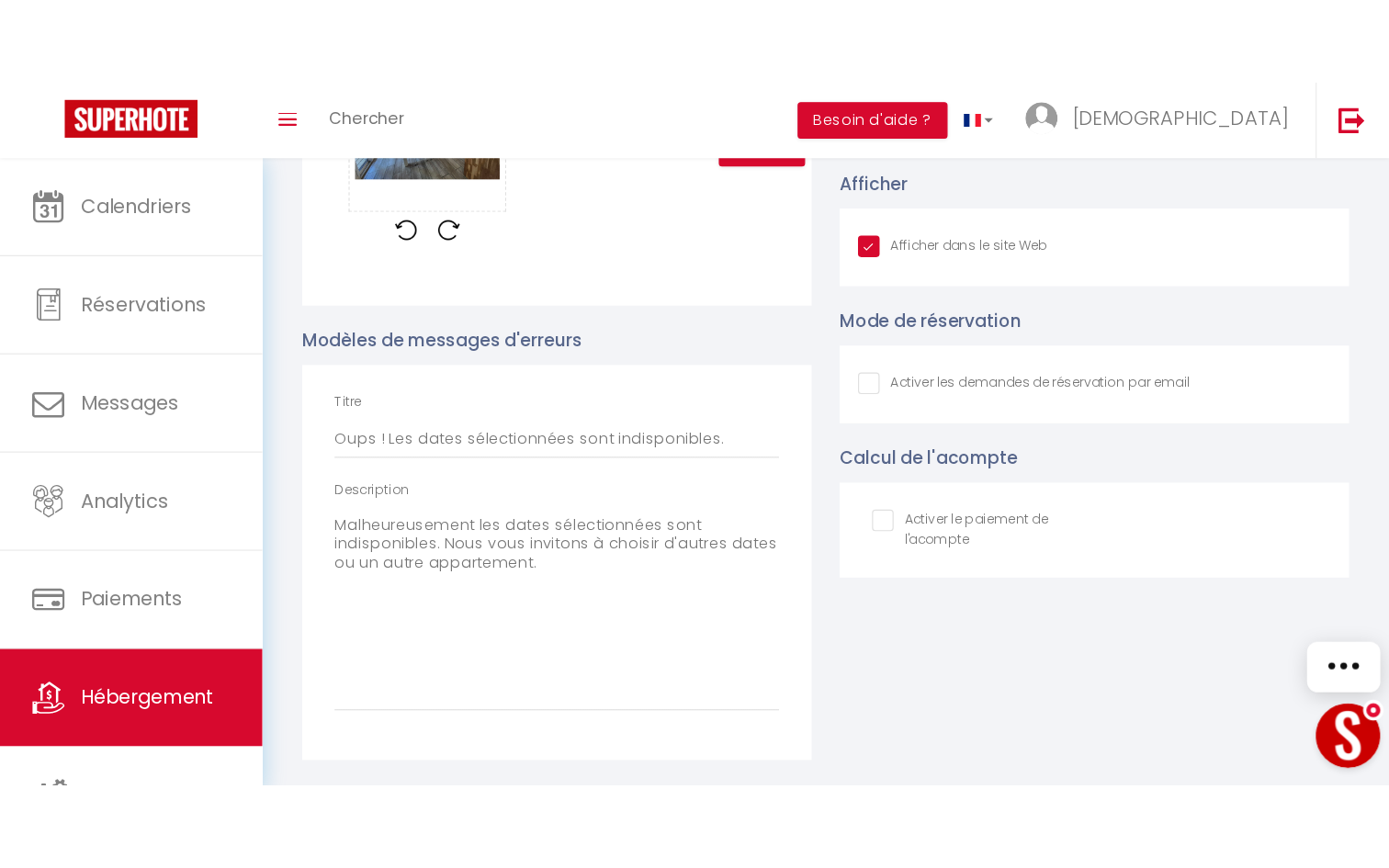 scroll, scrollTop: 1840, scrollLeft: 0, axis: vertical 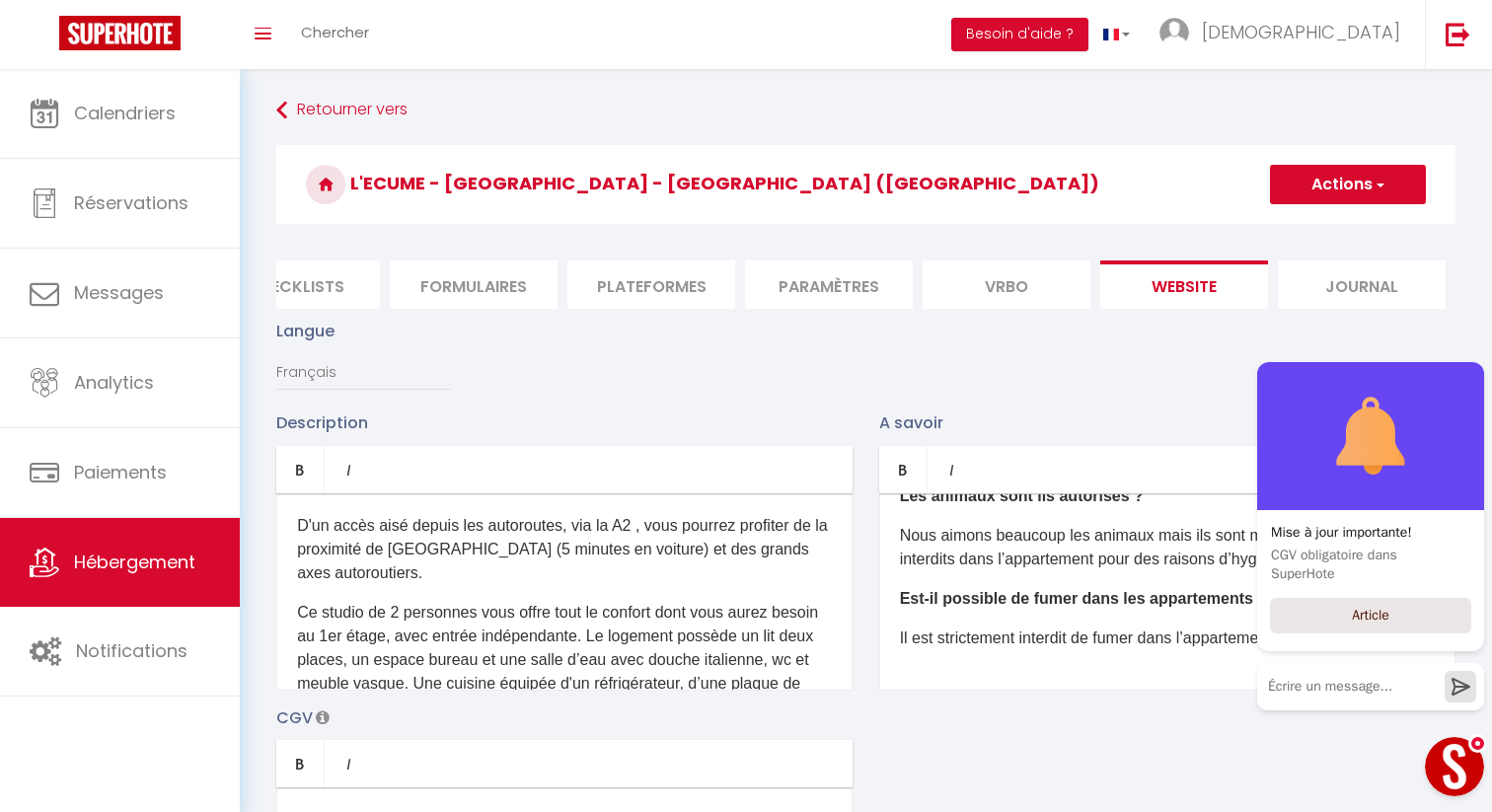click on "Actions" at bounding box center (1348, 185) 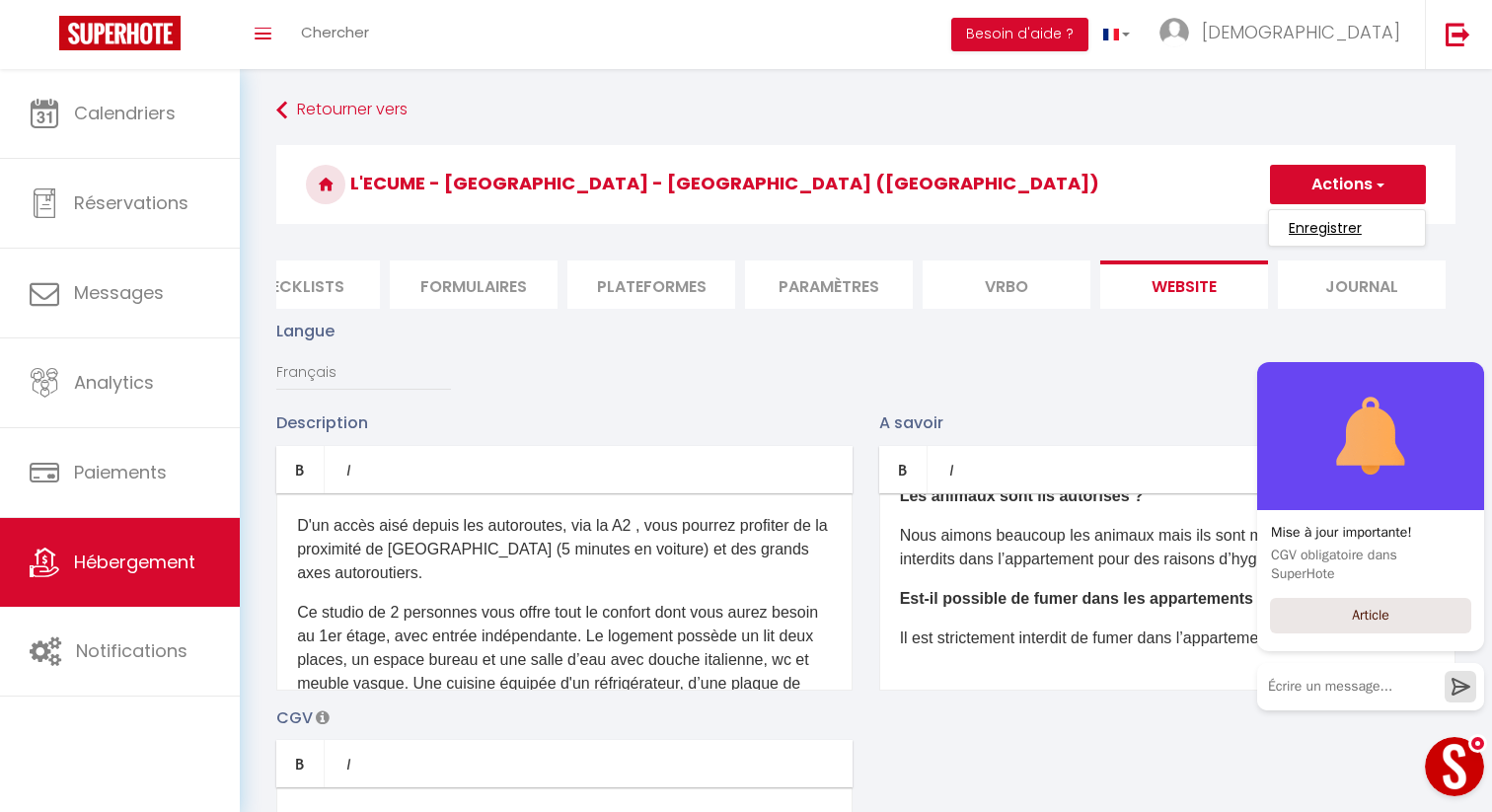 click on "Enregistrer" at bounding box center (1325, 228) 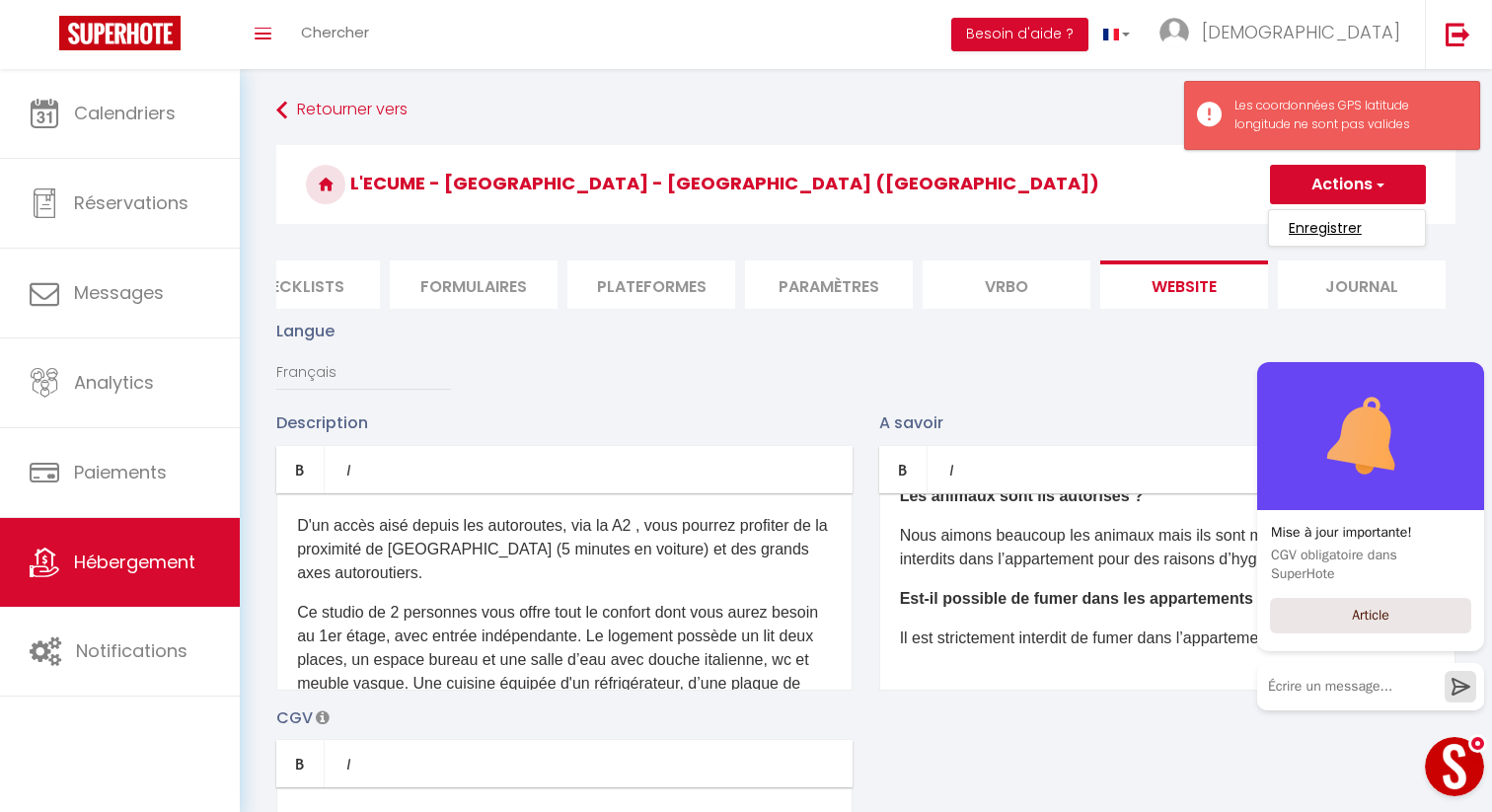 click on "Enregistrer" at bounding box center [1325, 228] 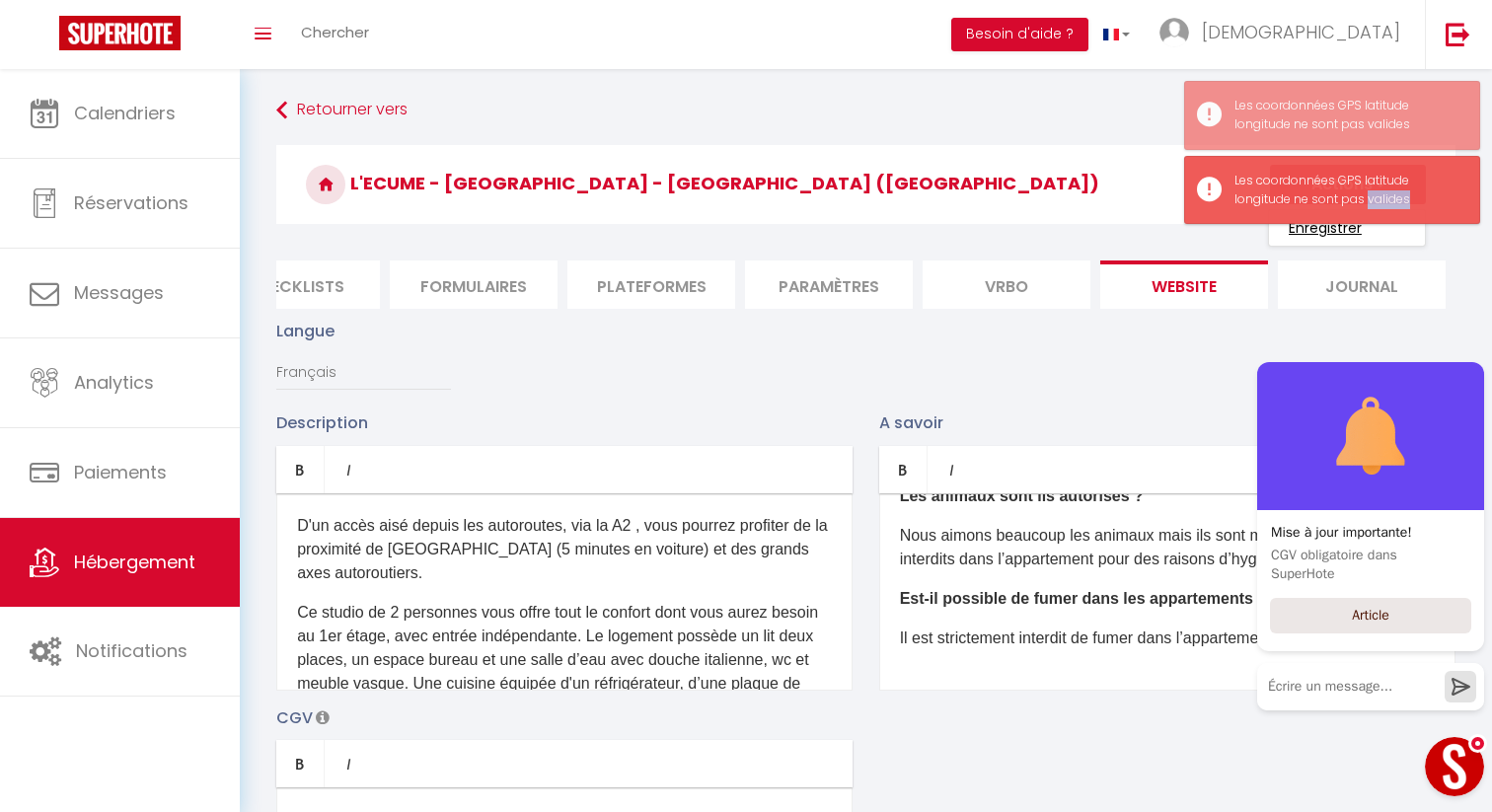 click on "Les coordonnées GPS latitude longitude ne sont pas valides" at bounding box center (1332, 190) 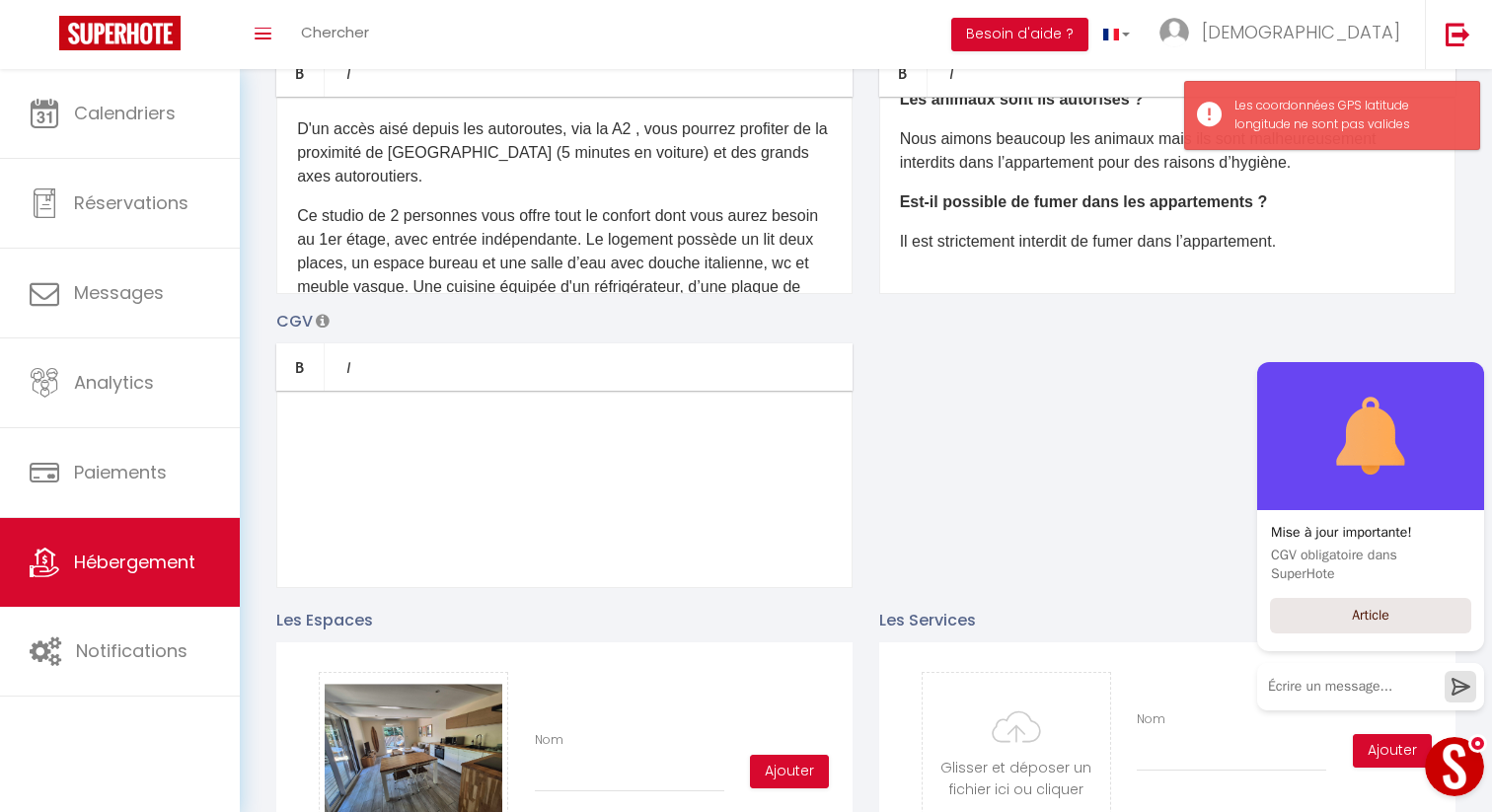 scroll, scrollTop: 388, scrollLeft: 0, axis: vertical 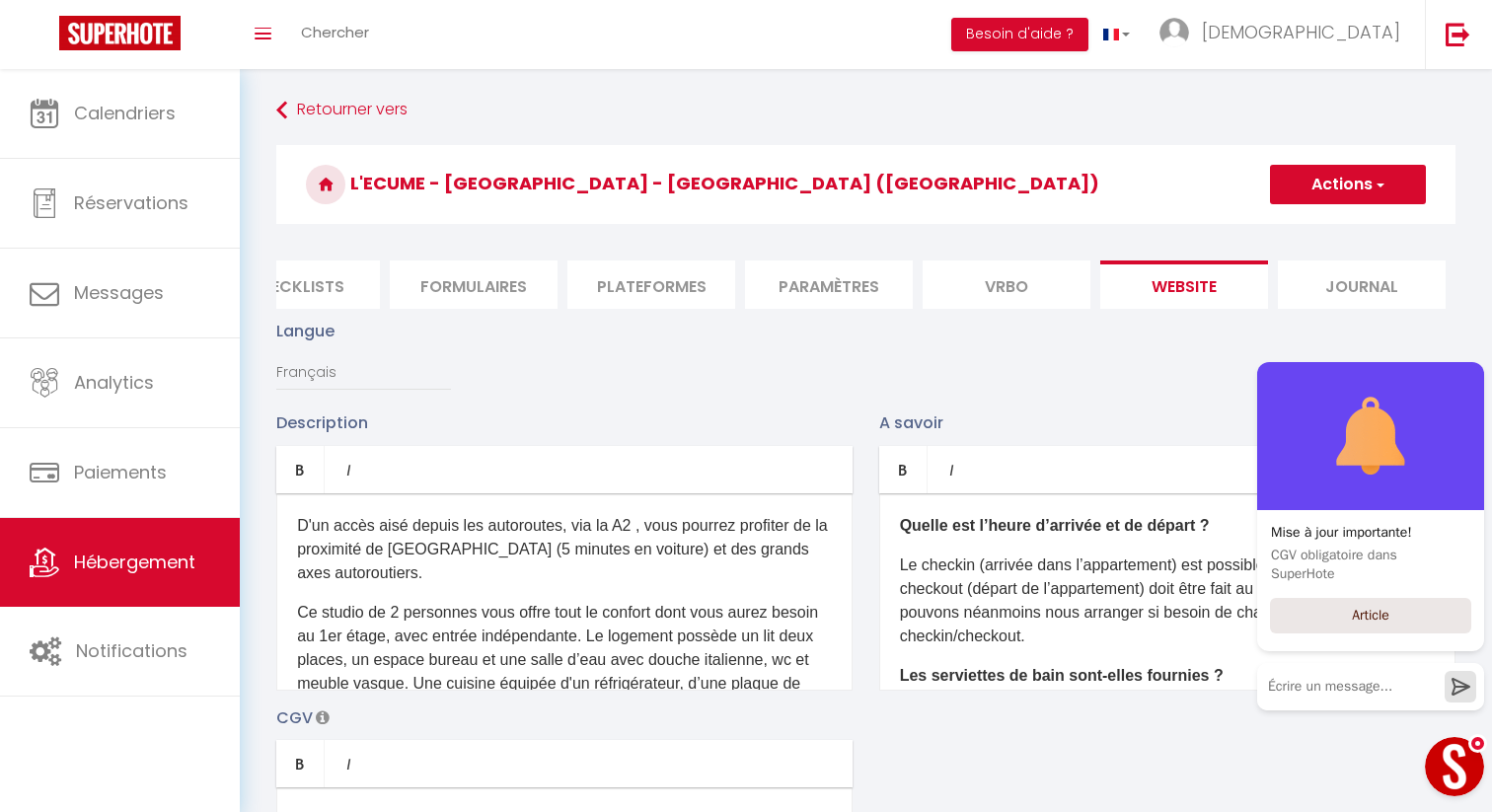 click on "Vrbo" at bounding box center (1007, 284) 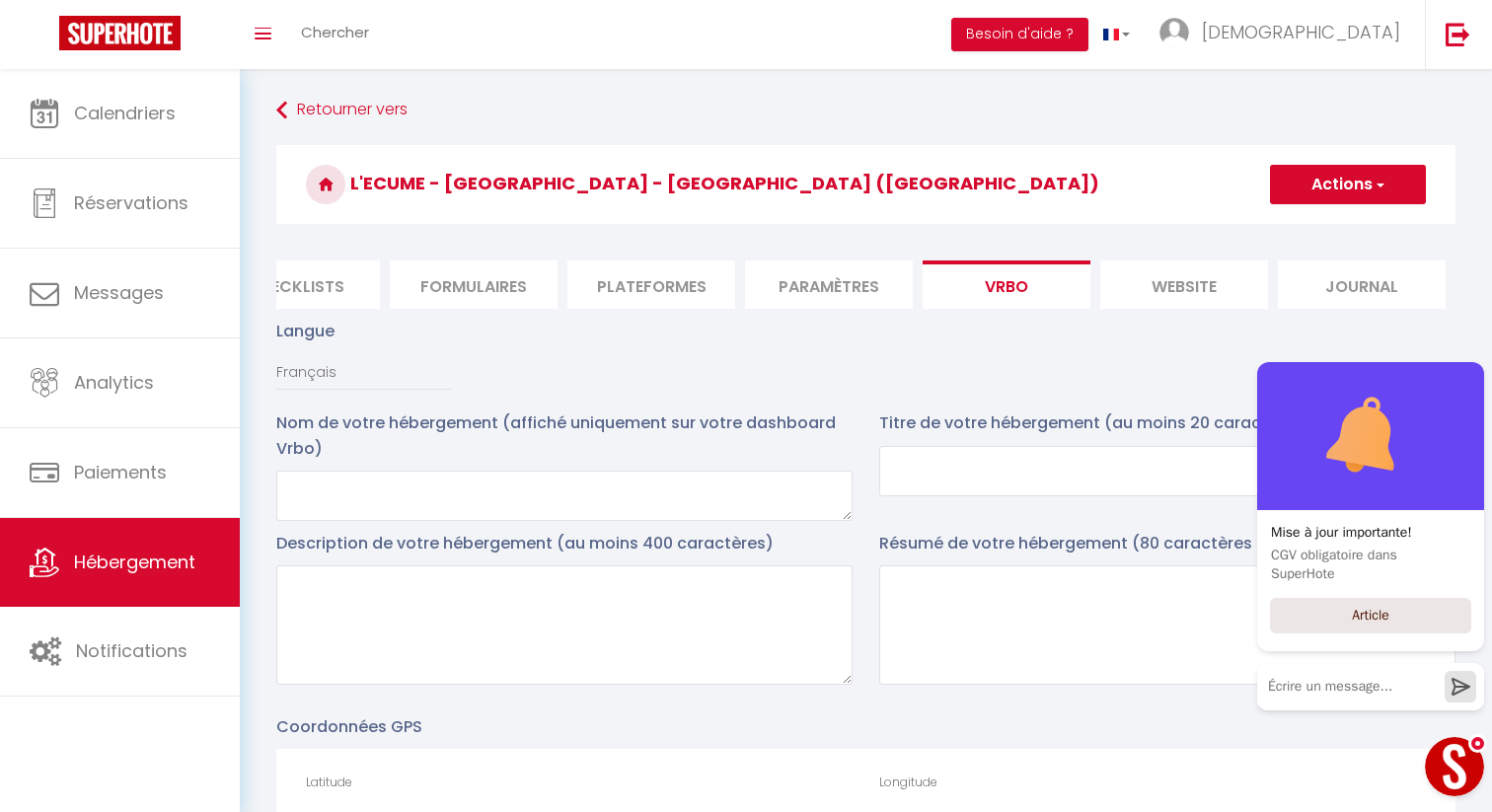 click on "Paramètres" at bounding box center [829, 284] 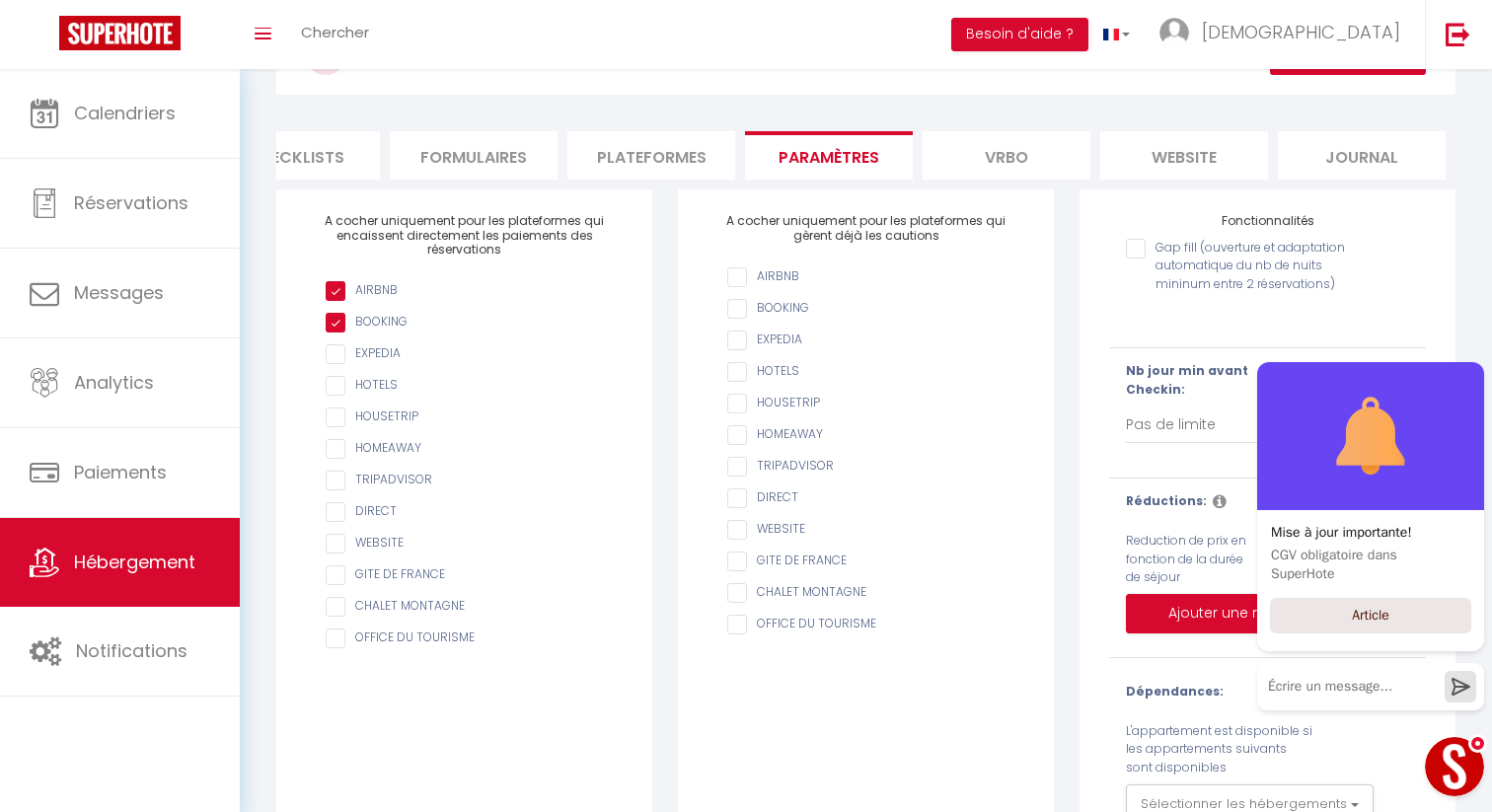 scroll, scrollTop: 0, scrollLeft: 0, axis: both 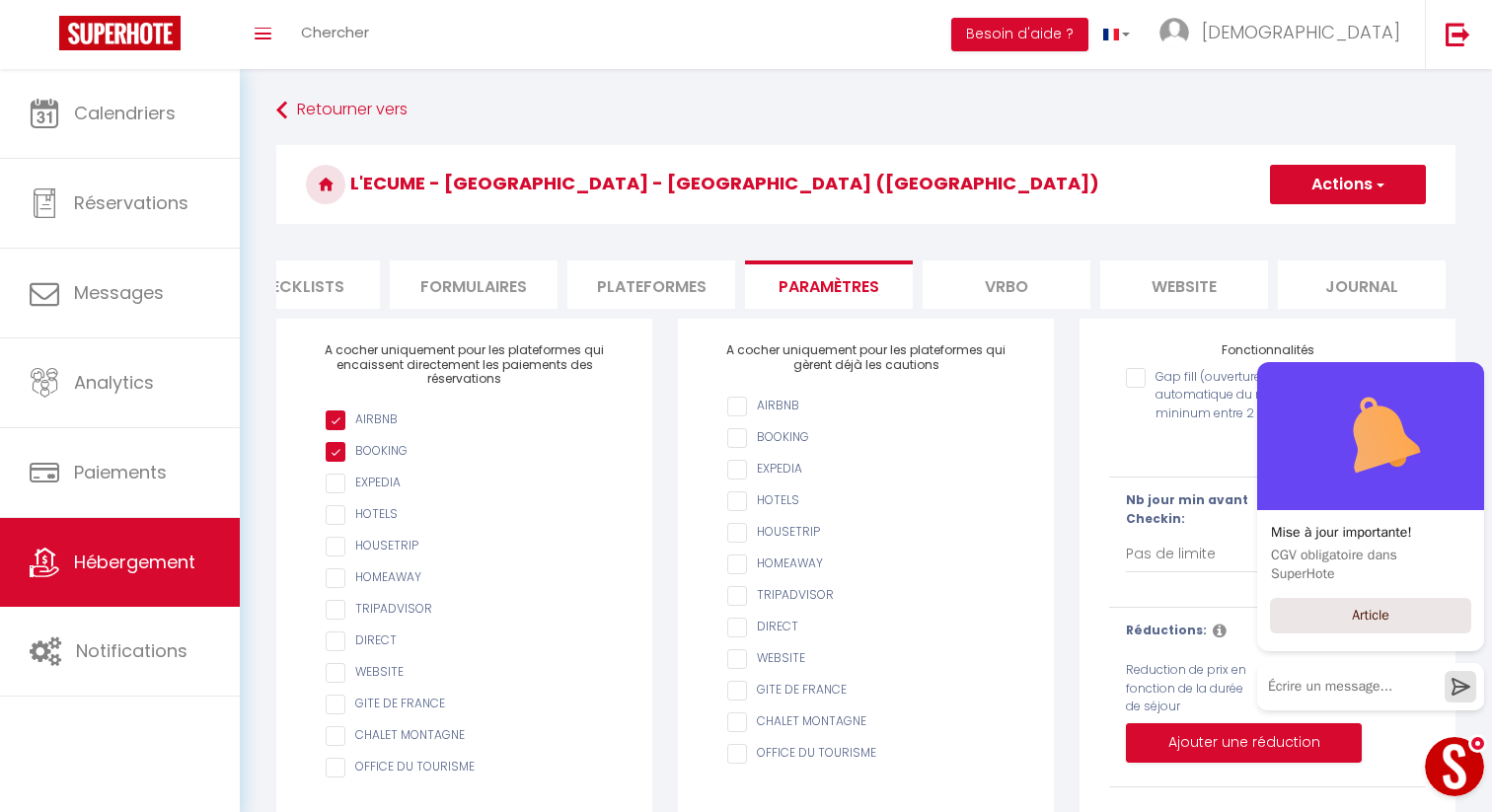 click on "Plateformes" at bounding box center (651, 284) 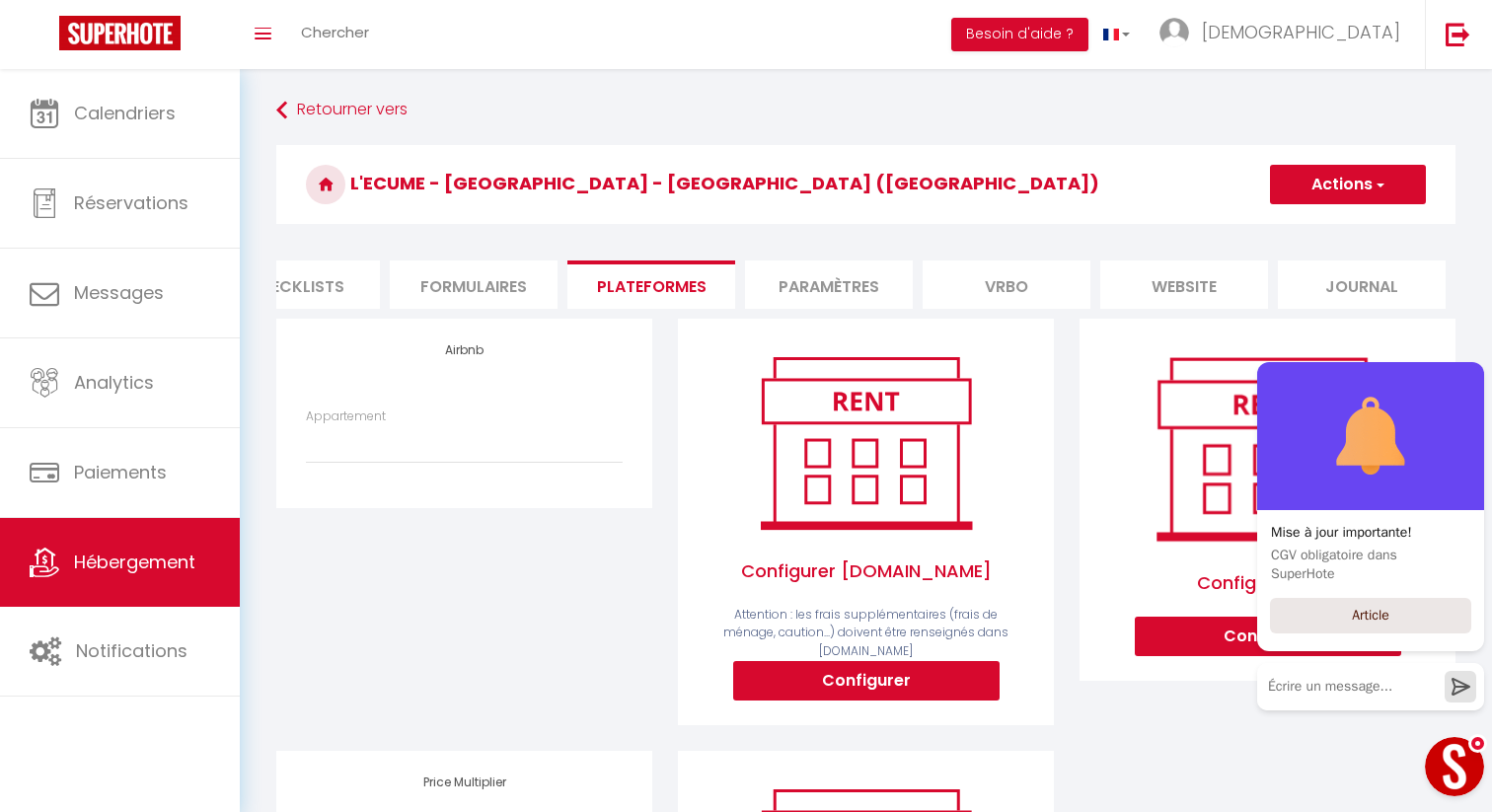 click on "Formulaires" at bounding box center (474, 284) 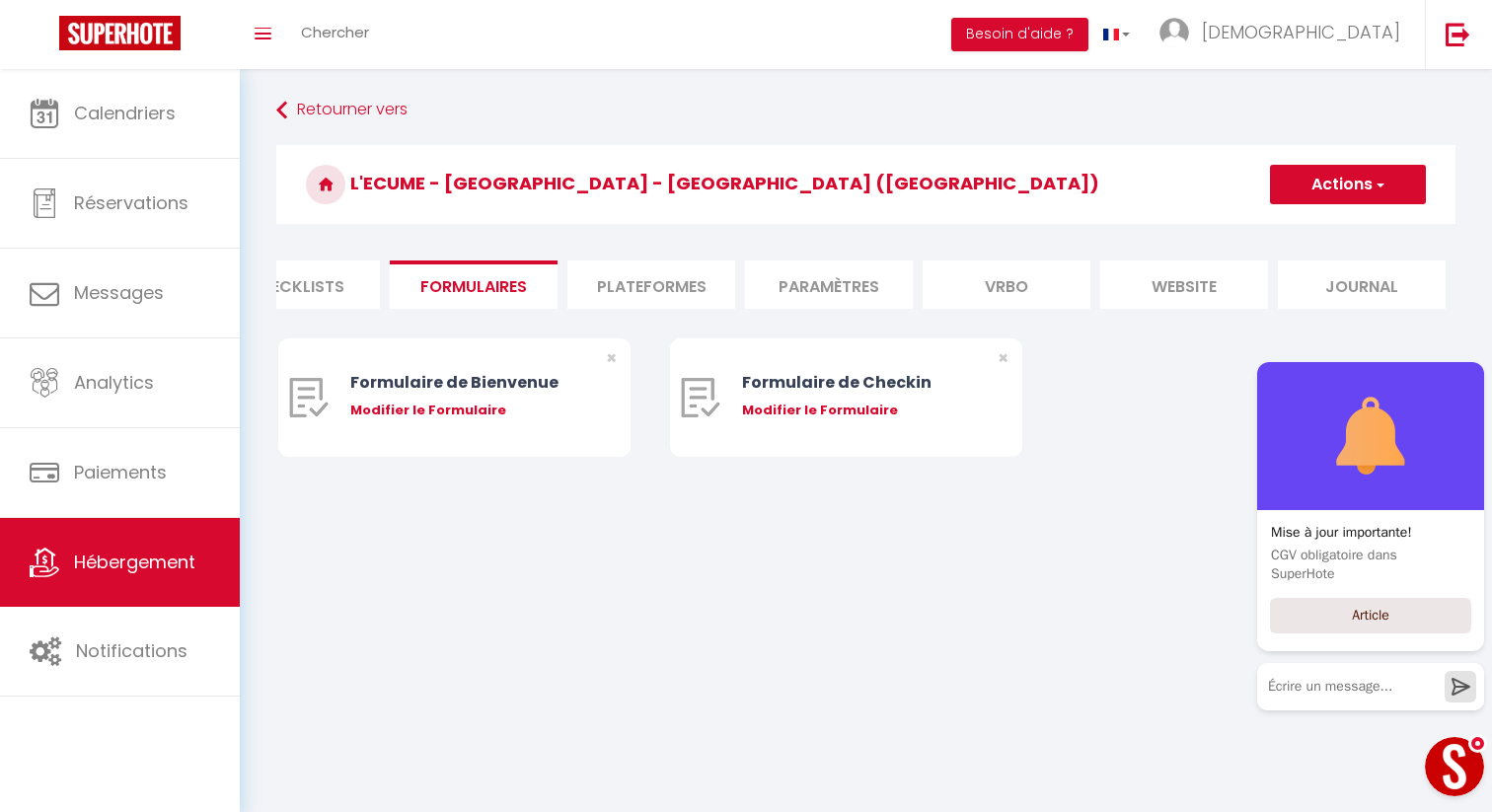 click on "Checklists" at bounding box center (296, 284) 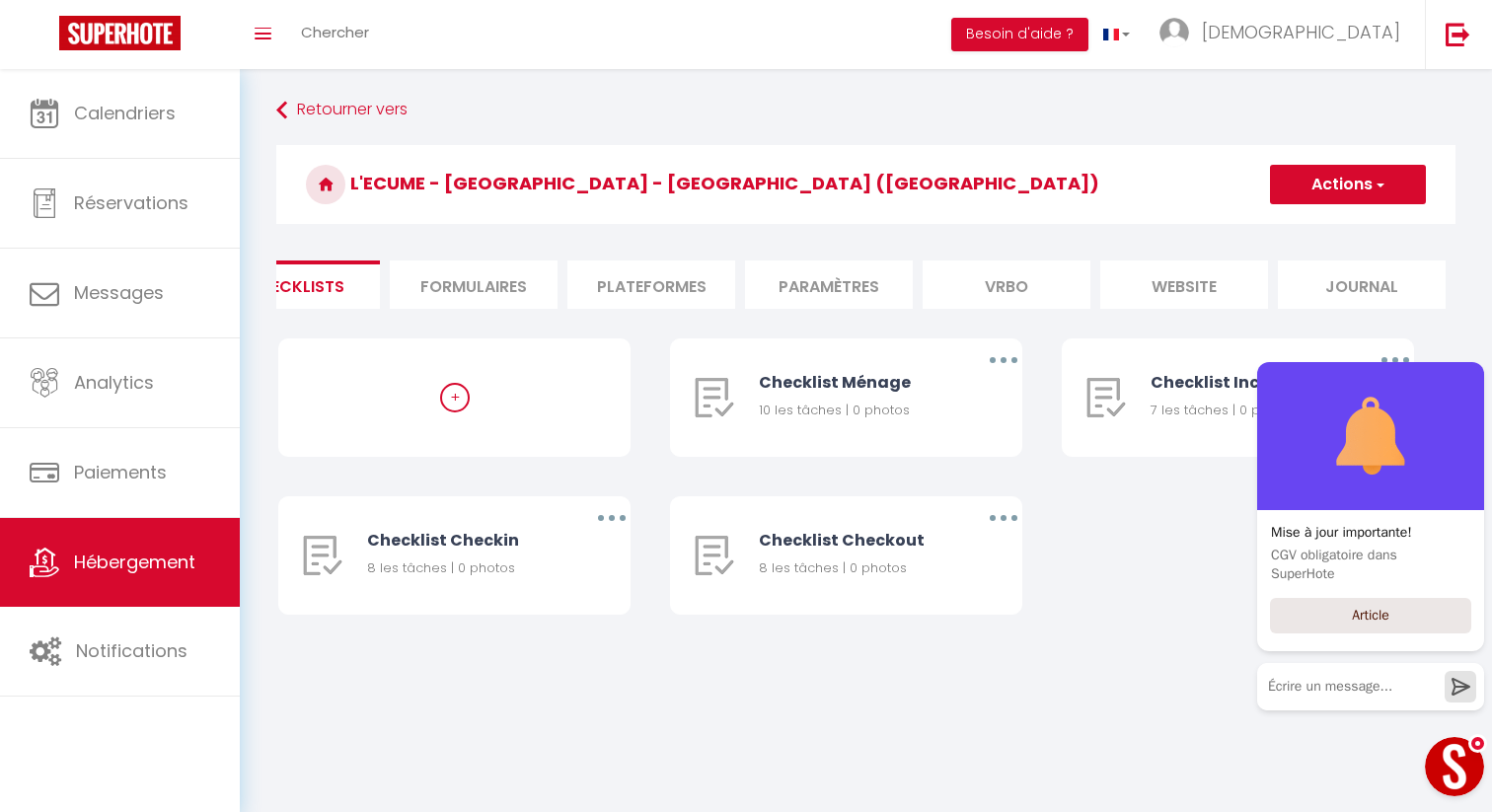 click on "Actions" at bounding box center [1348, 185] 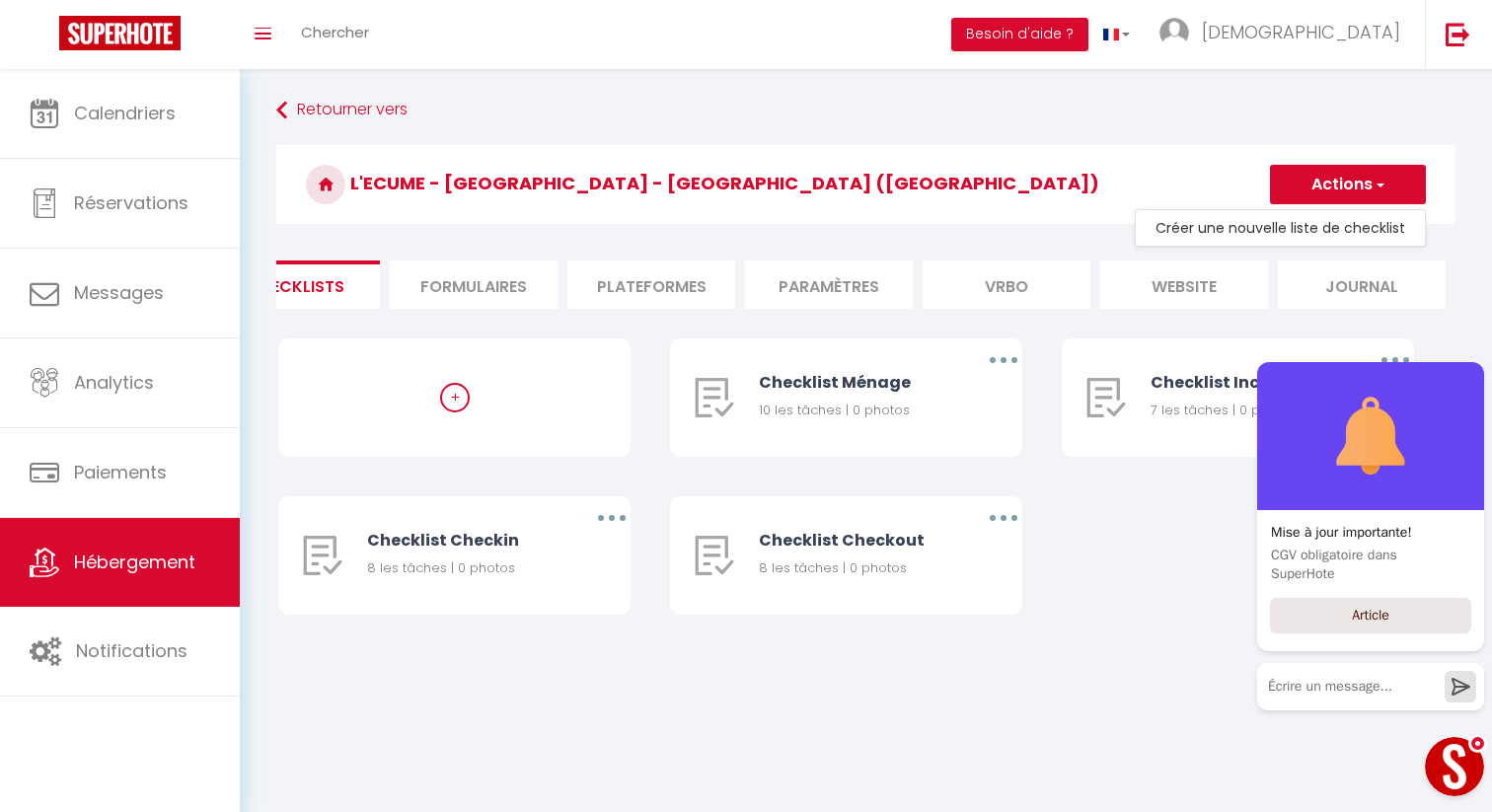 click on "Créer une nouvelle liste de checklist" at bounding box center [1280, 228] 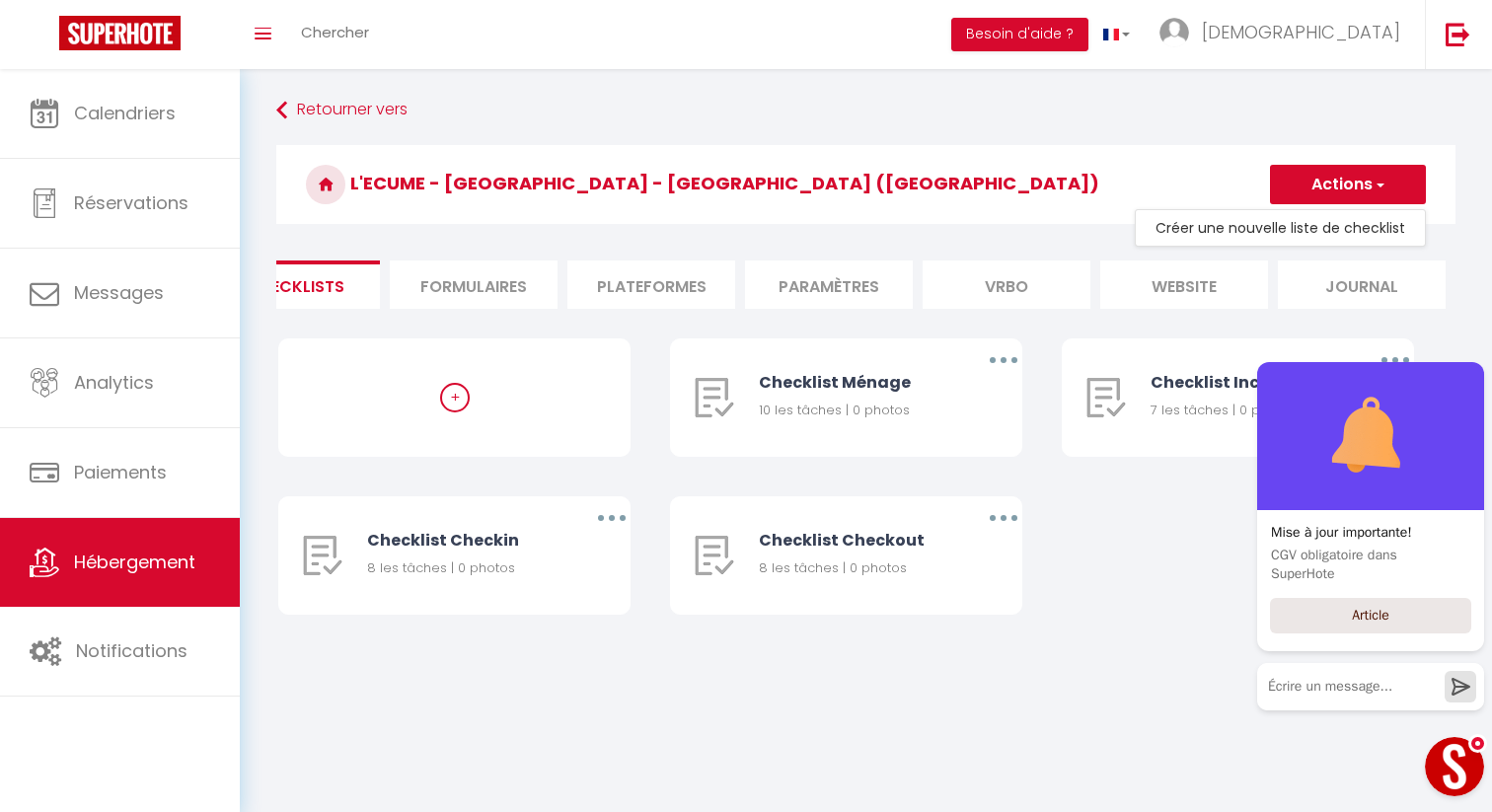 select on "4" 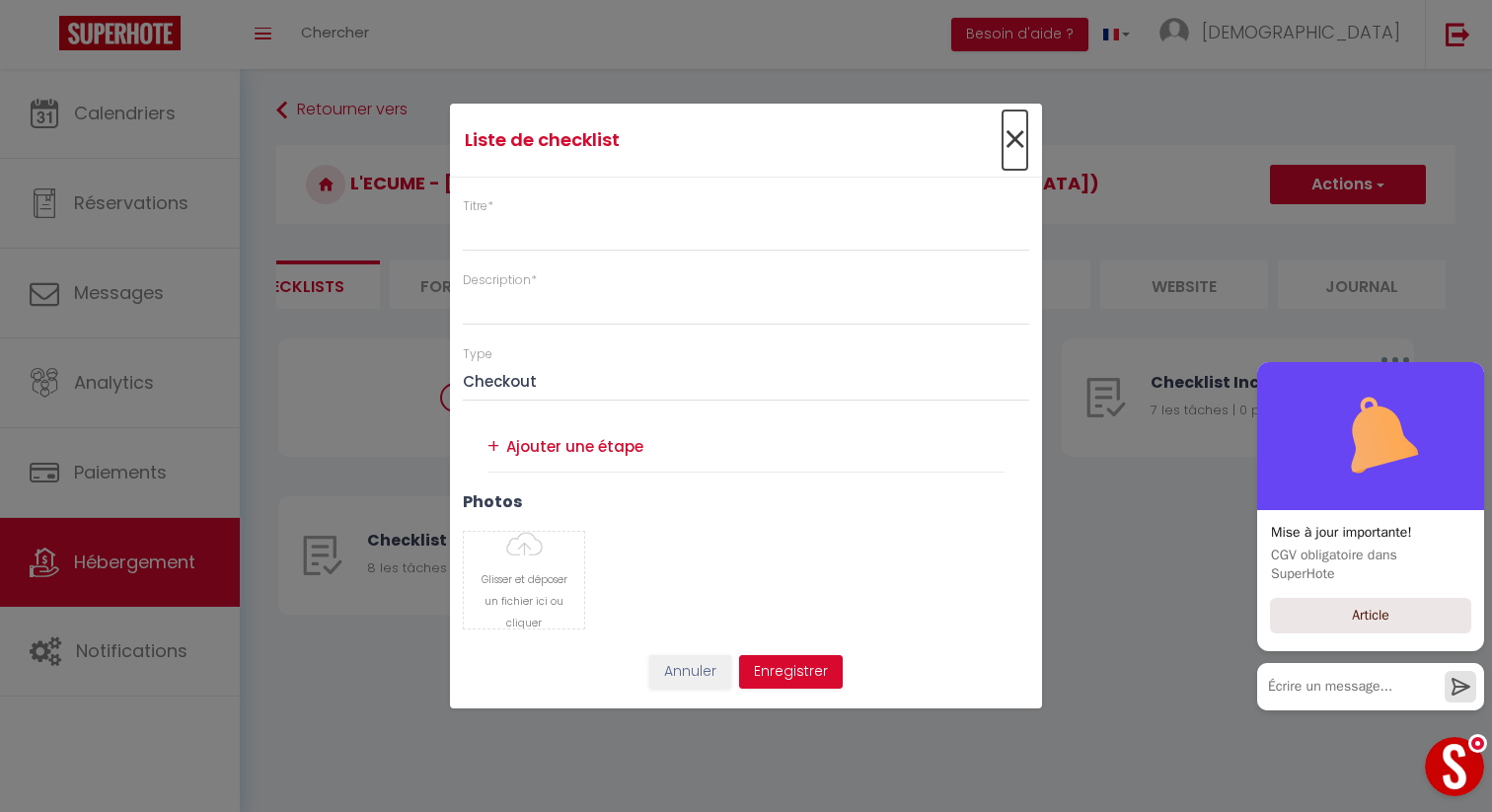 click on "×" at bounding box center (1014, 140) 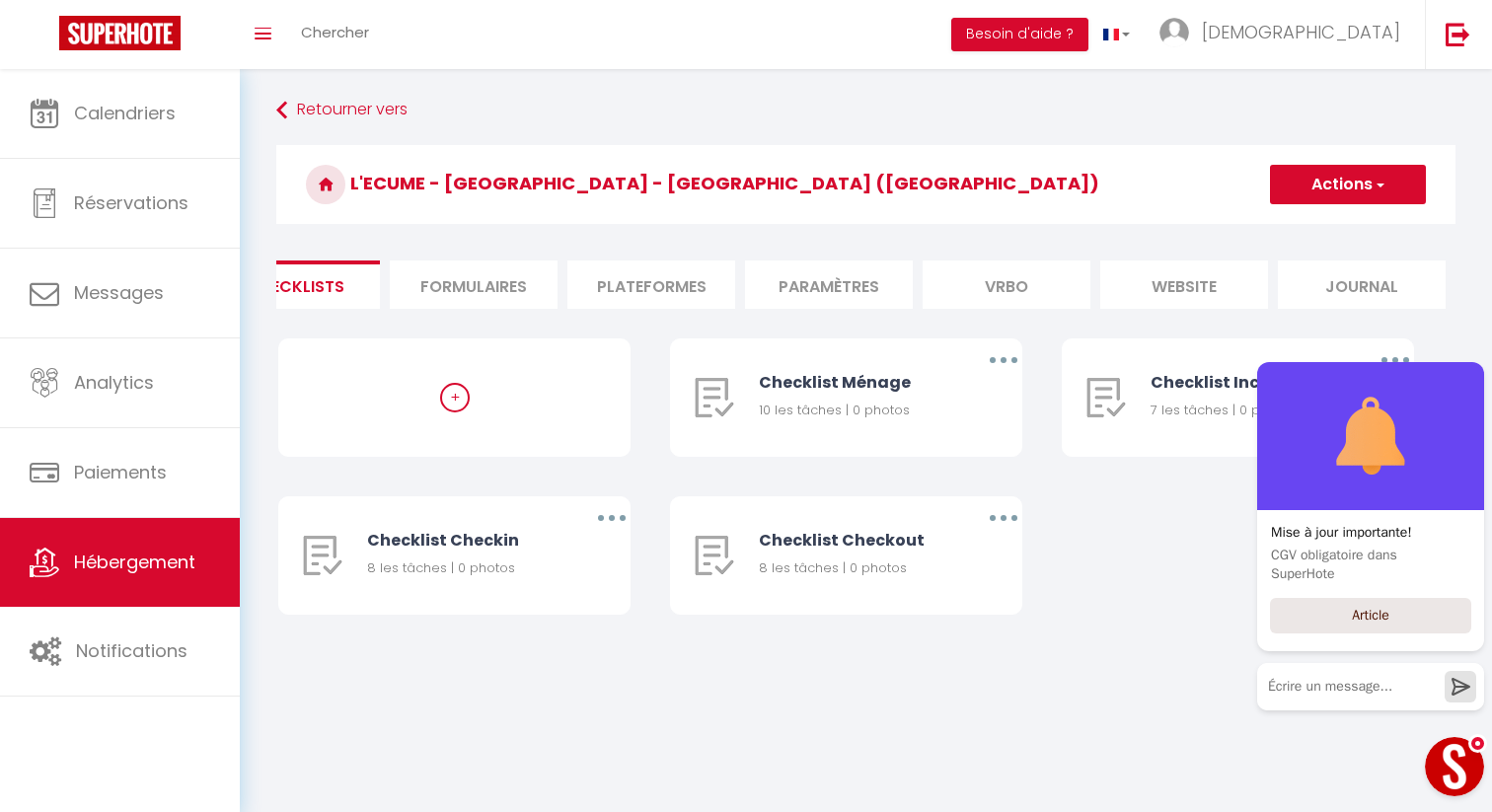 click on "+
Checklist Ménage
10 les tâches | 0 photos
Editer   Dupliquer   Supprimer
Checklist Incident
7 les tâches | 0 photos
Editer   Dupliquer   Supprimer
Checklist Checkin
8 les tâches | 0 photos
Editer   Dupliquer   Supprimer
Checklist Checkout
8 les tâches | 0 photos
Editer   Dupliquer   Supprimer" at bounding box center [865, 496] 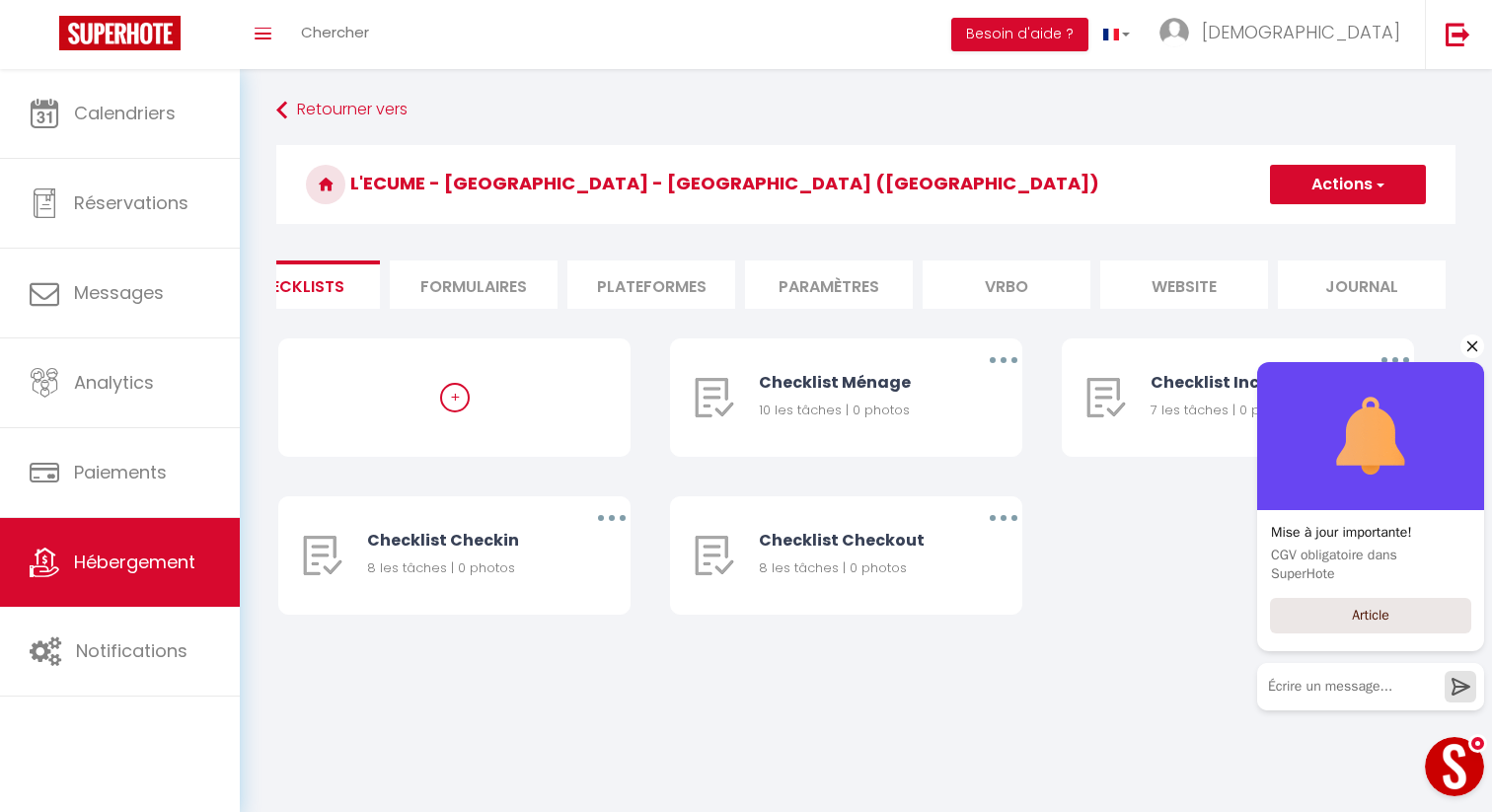 click 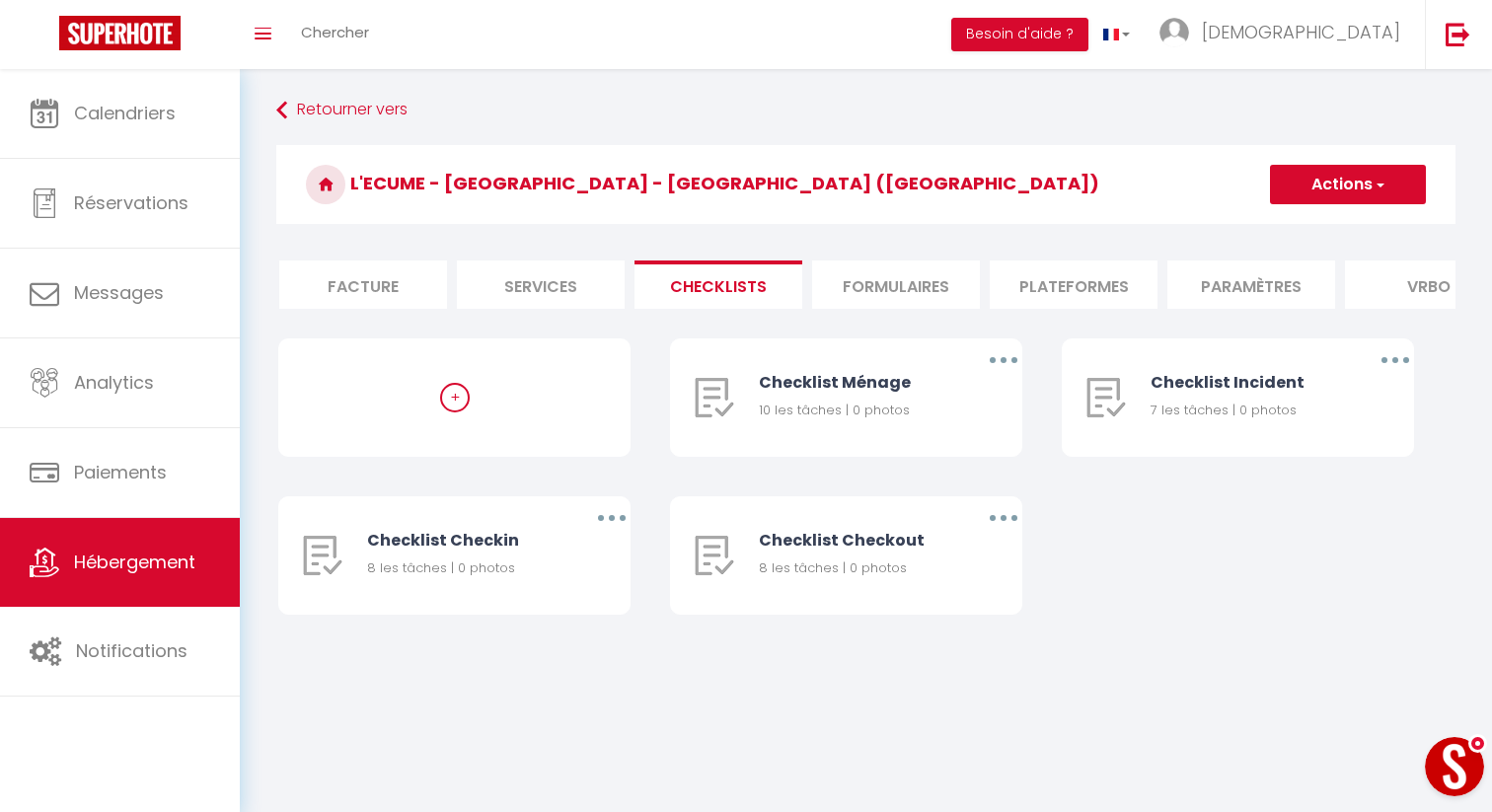 scroll, scrollTop: 0, scrollLeft: 0, axis: both 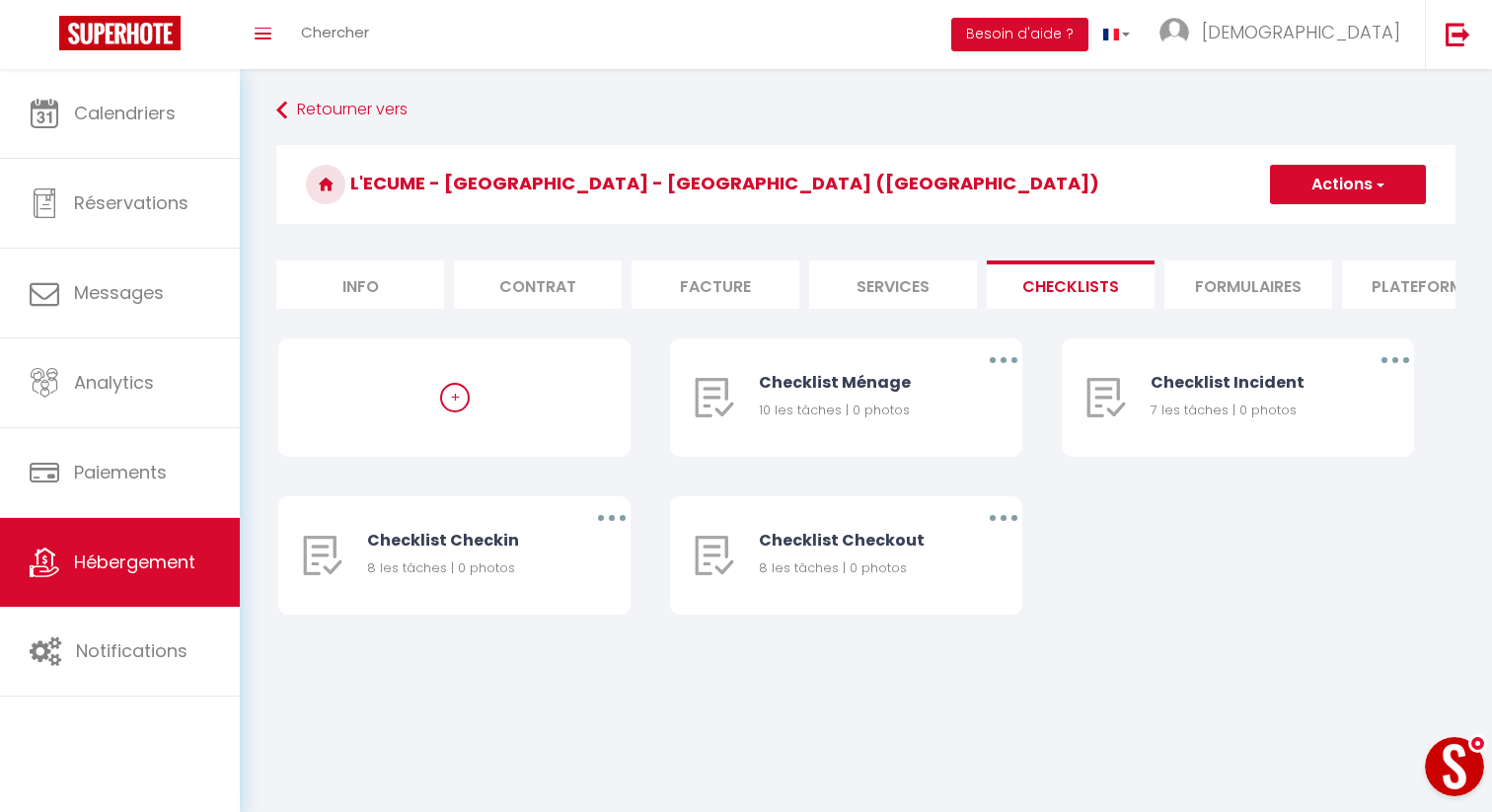 checkbox on "false" 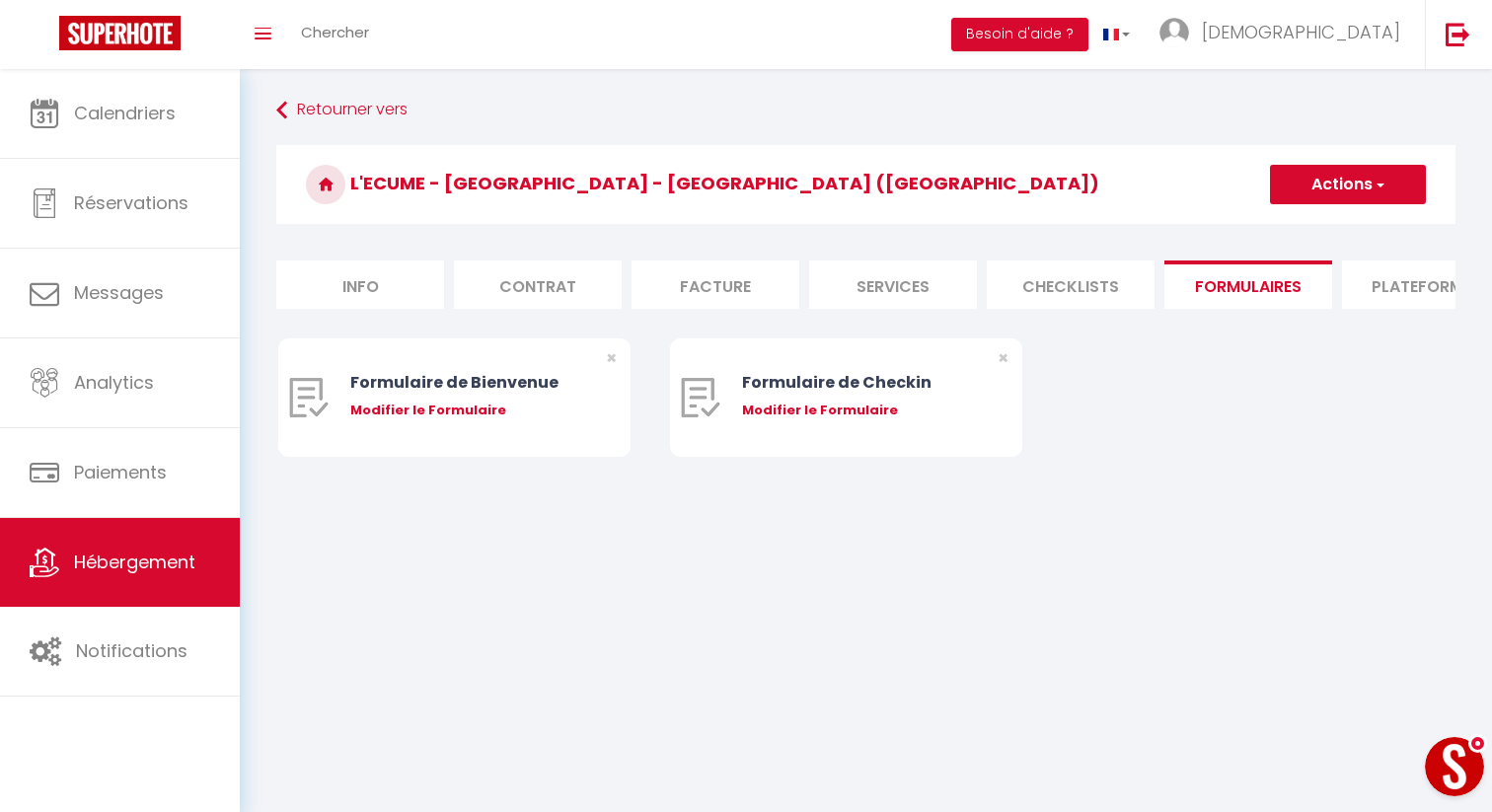 click on "Contrat" at bounding box center [538, 284] 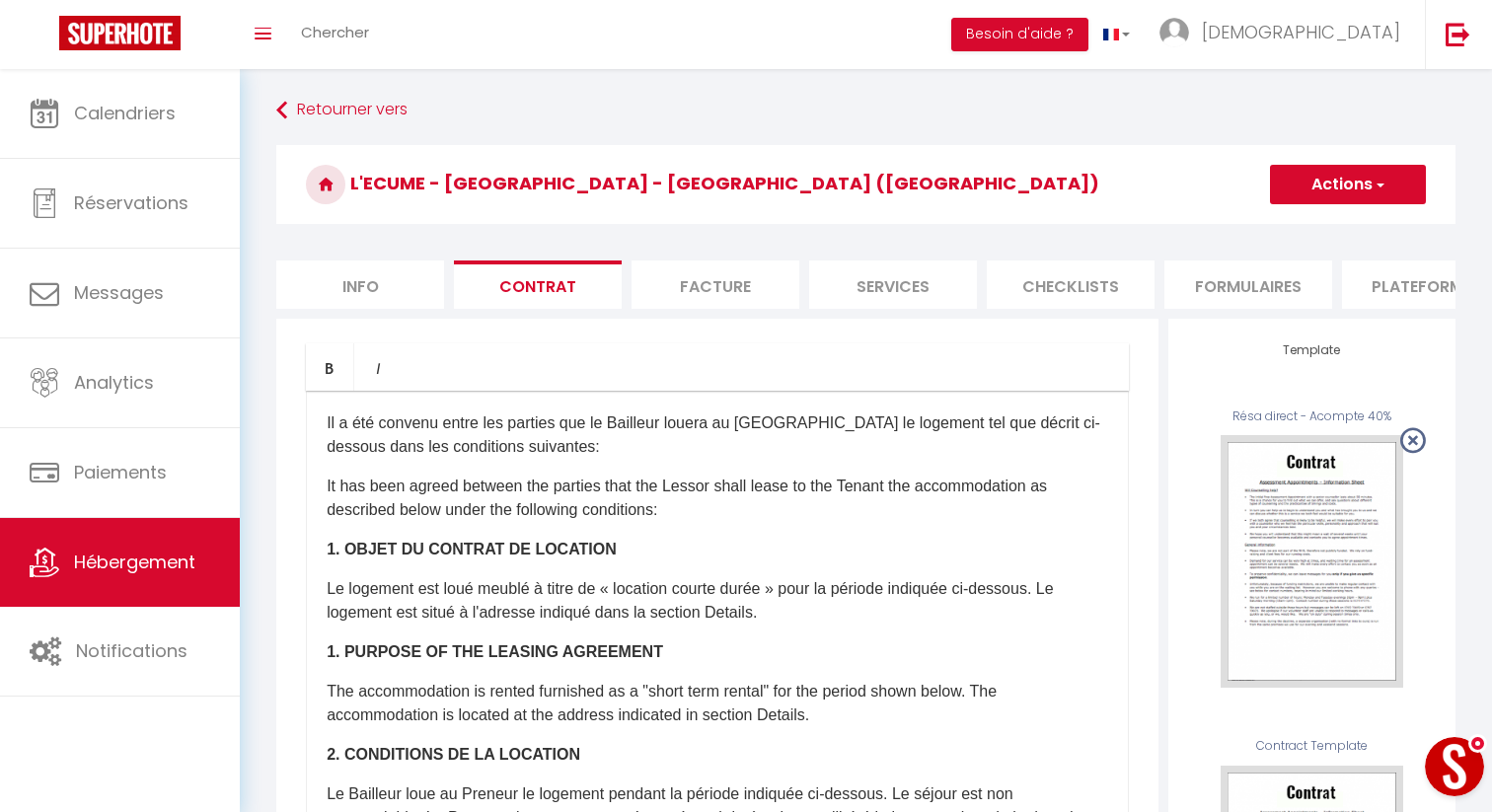 click on "L'Ecume - [GEOGRAPHIC_DATA] - [GEOGRAPHIC_DATA] ([GEOGRAPHIC_DATA])
Actions
Enregistrer    Sauvegarder en tant que modèle
Info
Contrat
Facture
Services
Checklists
Formulaires
Plateformes
Paramètres
[GEOGRAPHIC_DATA]
website
Journal
Modèle personnalisé
×         Titre [PERSON_NAME]
Enregistrer
×   *     *                   Ooops, something wrong happened." at bounding box center [865, 675] 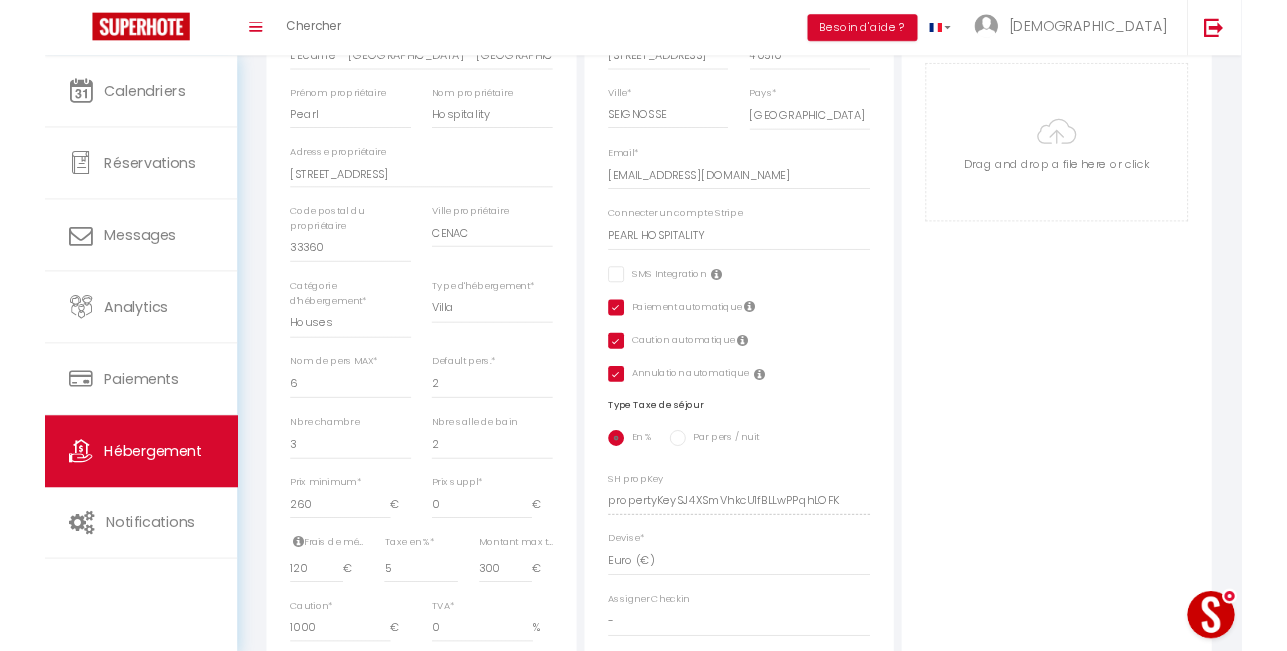 scroll, scrollTop: 382, scrollLeft: 0, axis: vertical 